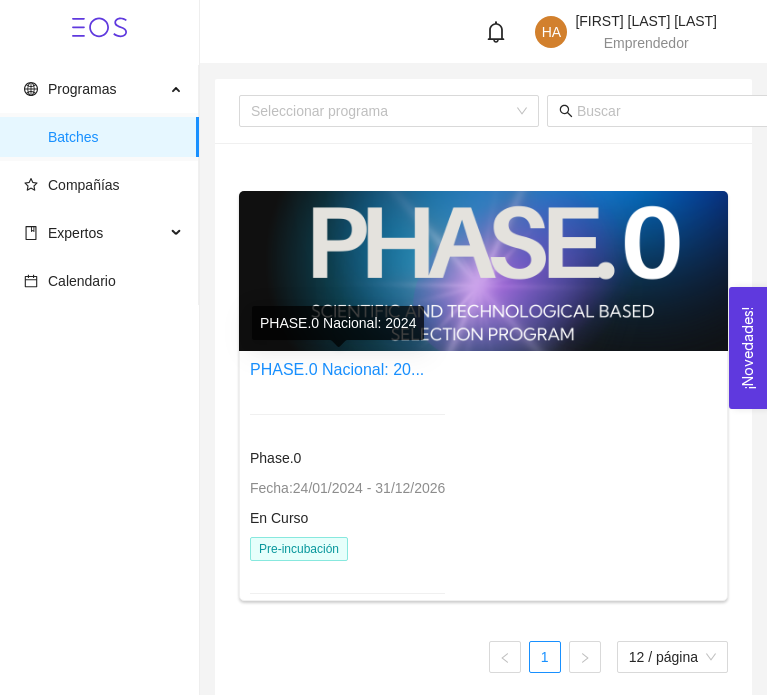 click on "PHASE.0 Nacional: 20..." at bounding box center (337, 369) 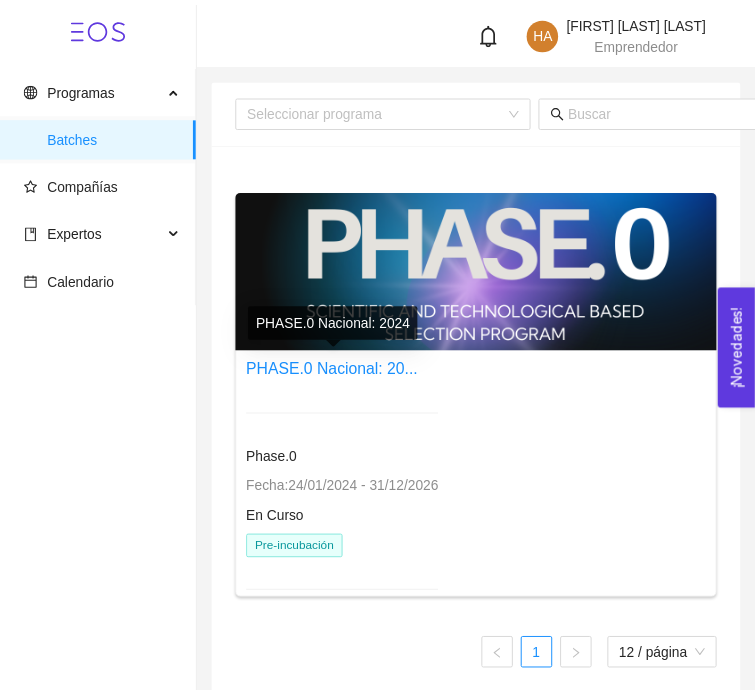 scroll, scrollTop: 0, scrollLeft: 0, axis: both 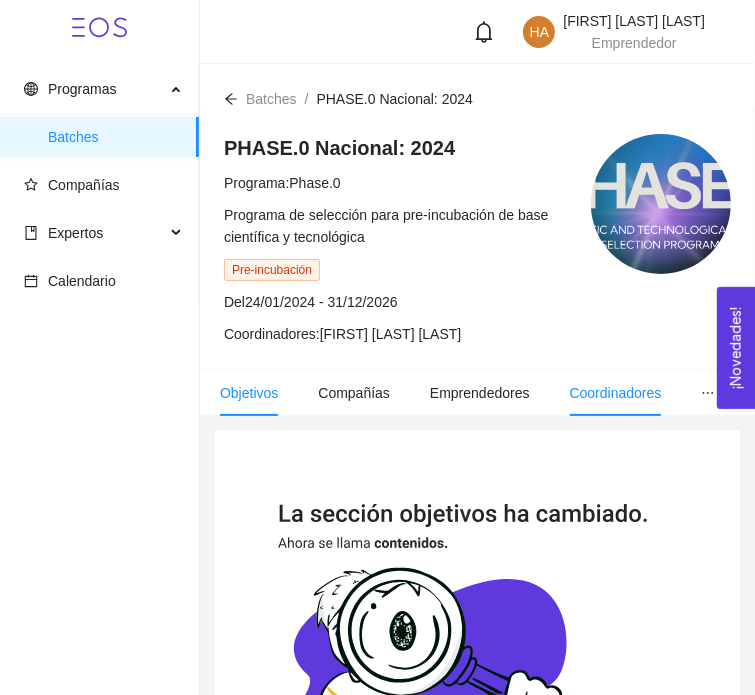 click on "Coordinadores" at bounding box center (616, 393) 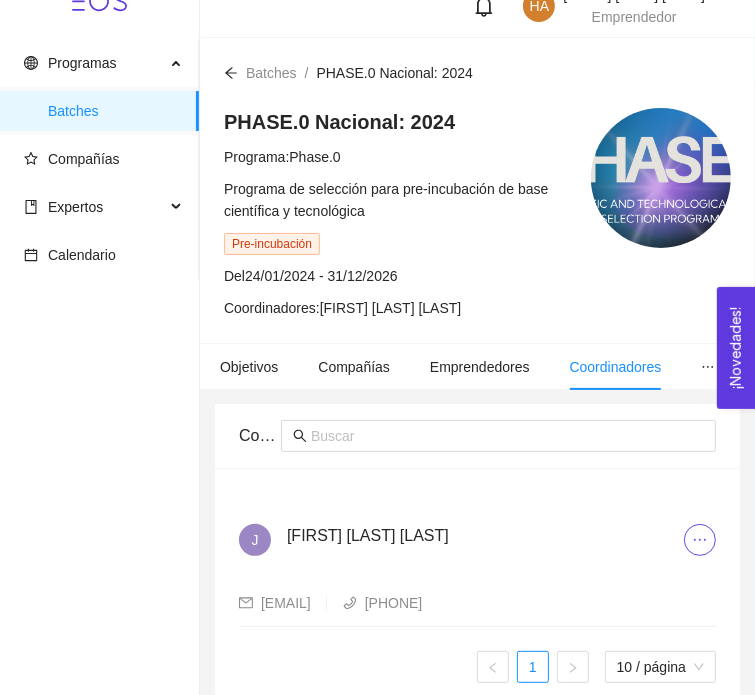 scroll, scrollTop: 52, scrollLeft: 0, axis: vertical 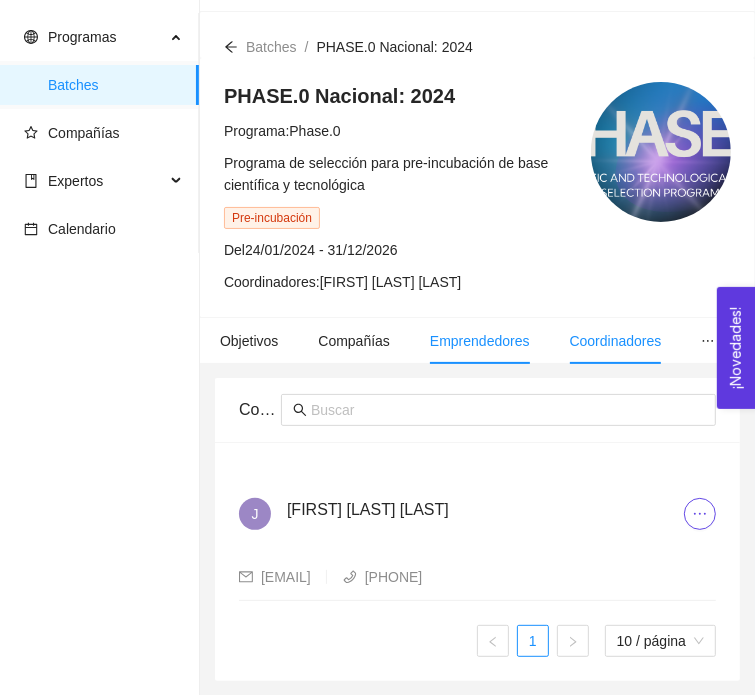 click on "Emprendedores" at bounding box center [480, 341] 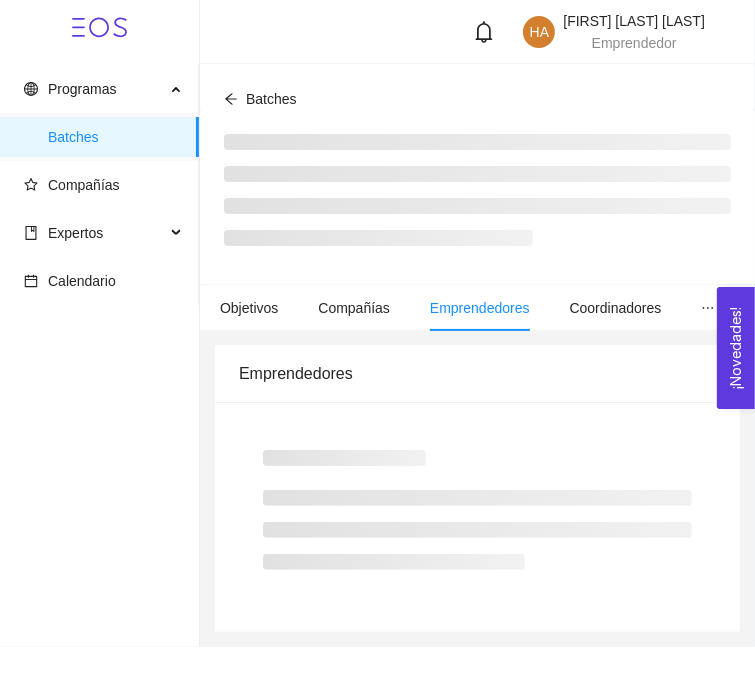 scroll, scrollTop: 0, scrollLeft: 0, axis: both 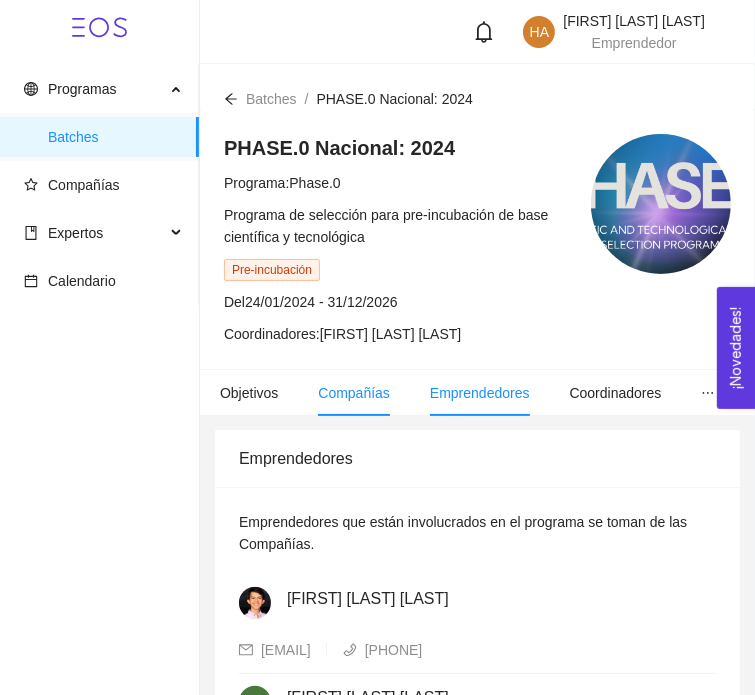 click on "Compañías" at bounding box center (354, 393) 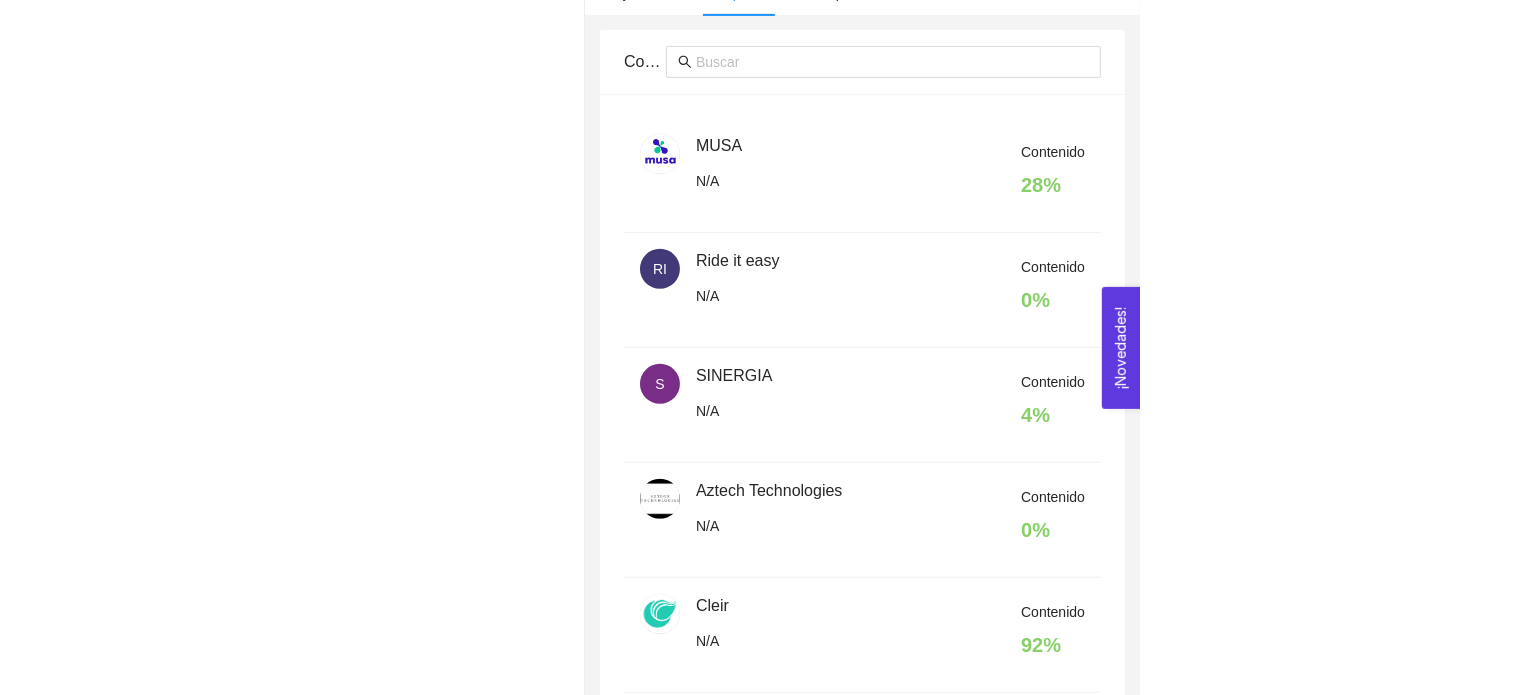scroll, scrollTop: 0, scrollLeft: 0, axis: both 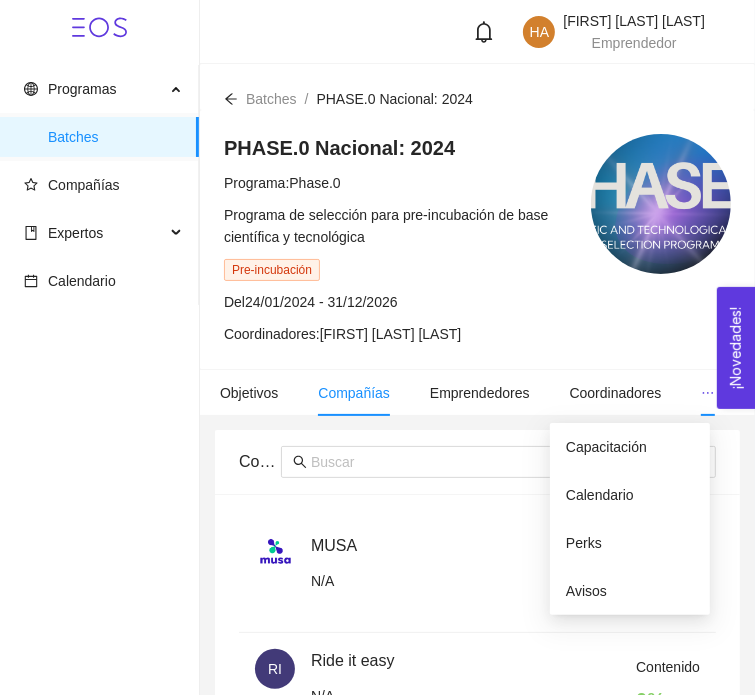 click 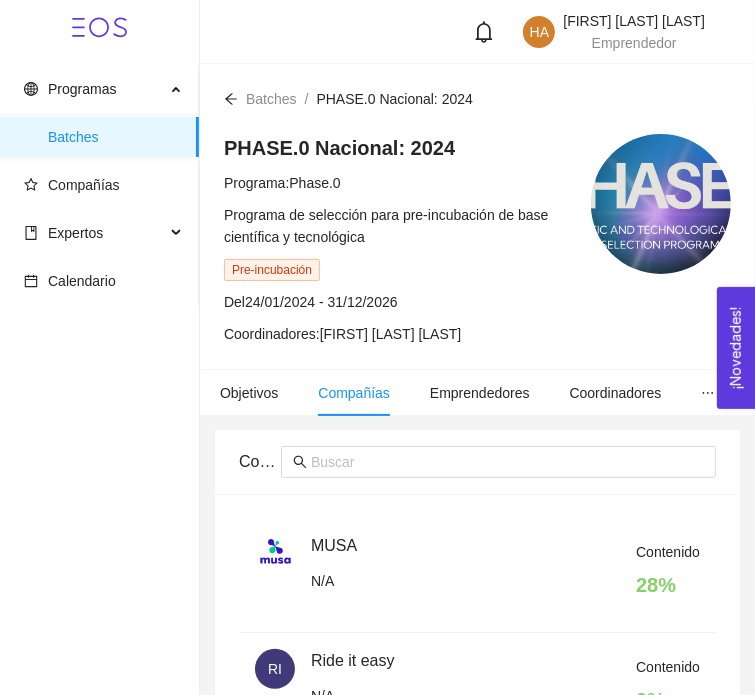 click on "PHASE.0 Nacional: 2024 Programa: PHASE.0 Programa de selección para pre-incubación de base científica y tecnológica Pre-incubación Del 24/01/2024 - 31/12/2026 Coordinadores: [FIRST] [LAST] [LAST]" at bounding box center (477, 239) 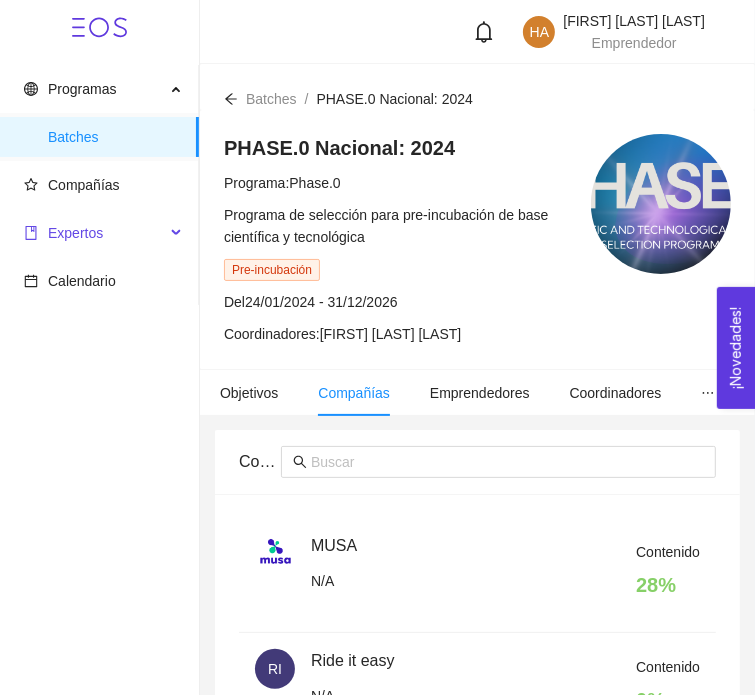 click on "Expertos" at bounding box center (75, 233) 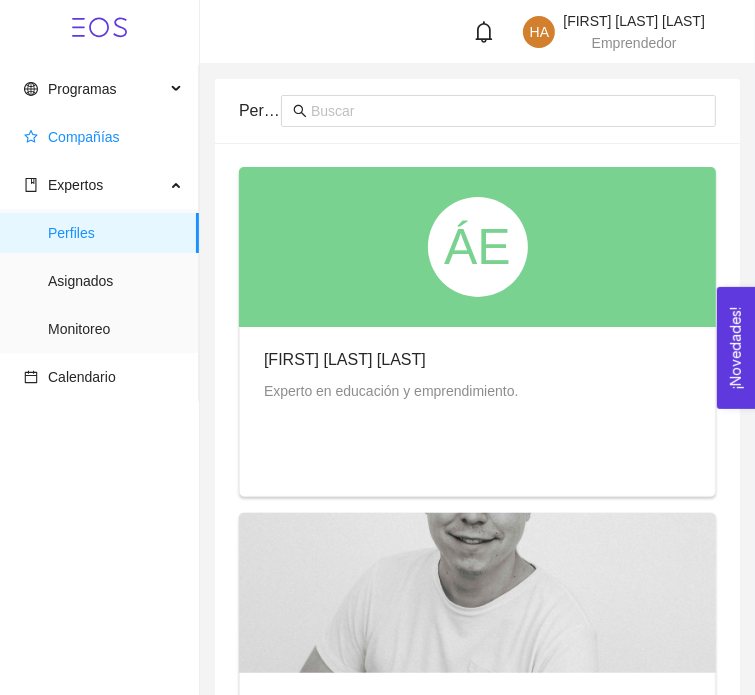 click on "Compañías" at bounding box center [103, 137] 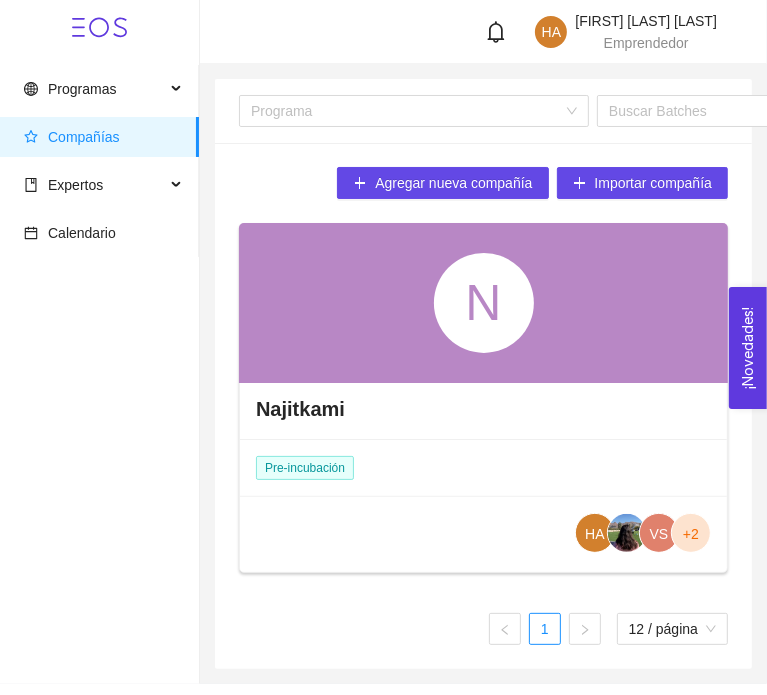 click on "N" at bounding box center (483, 303) 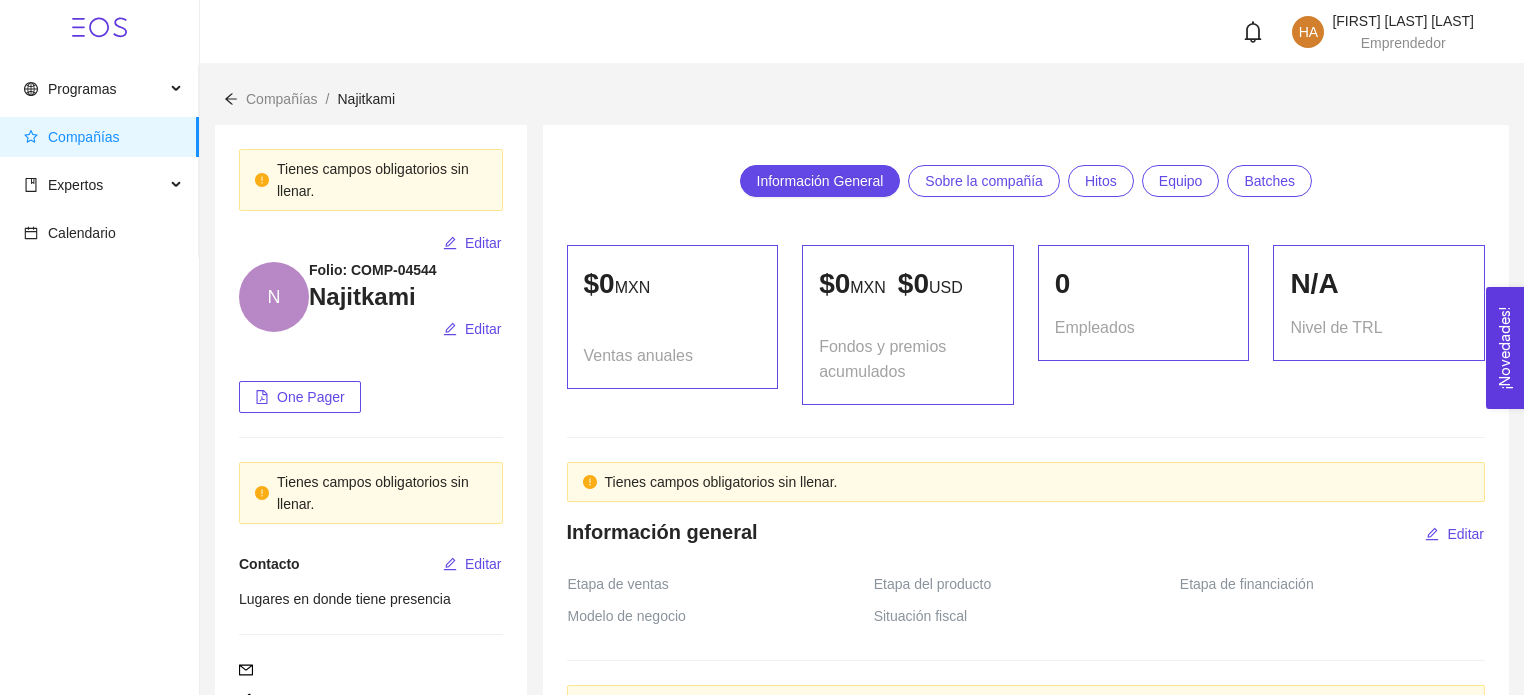 click on "Batches" at bounding box center [1269, 181] 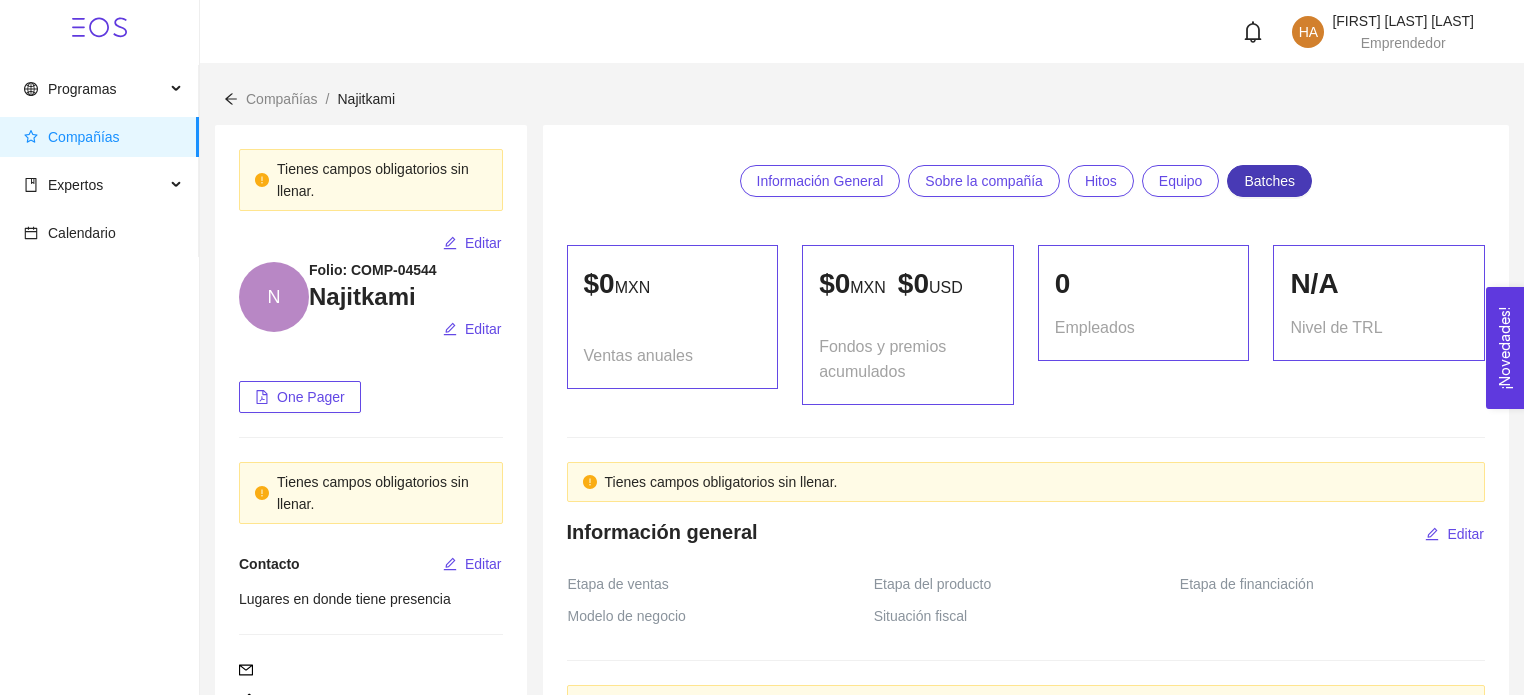 scroll, scrollTop: 1629, scrollLeft: 0, axis: vertical 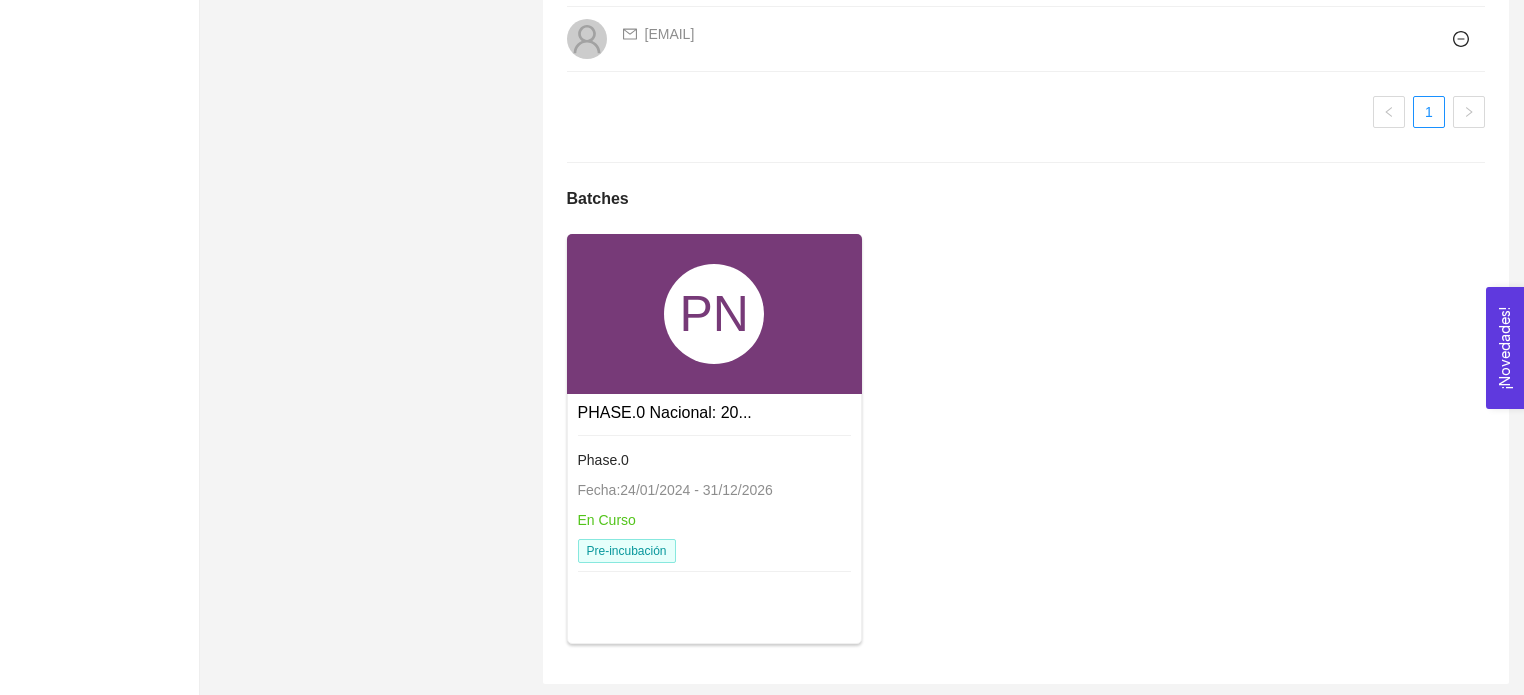 click on "PN" at bounding box center [714, 314] 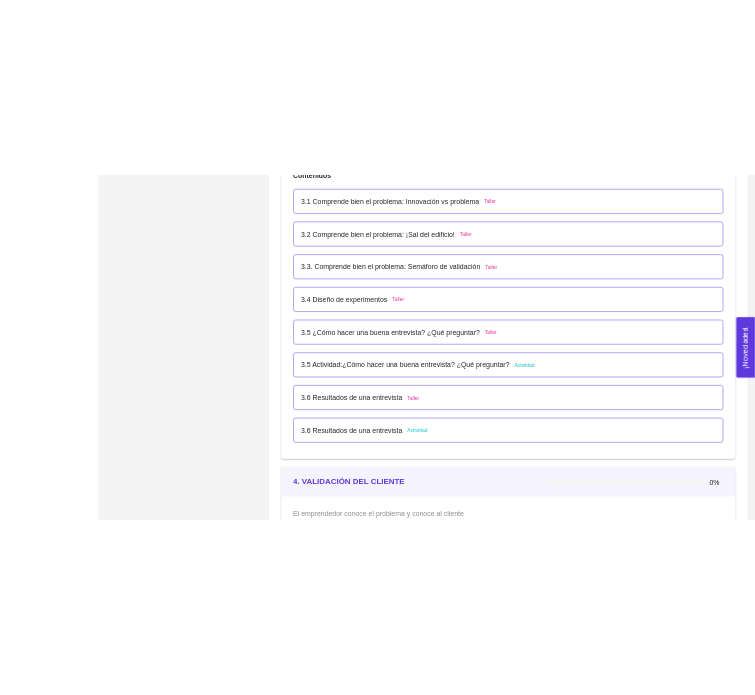 scroll, scrollTop: 2900, scrollLeft: 0, axis: vertical 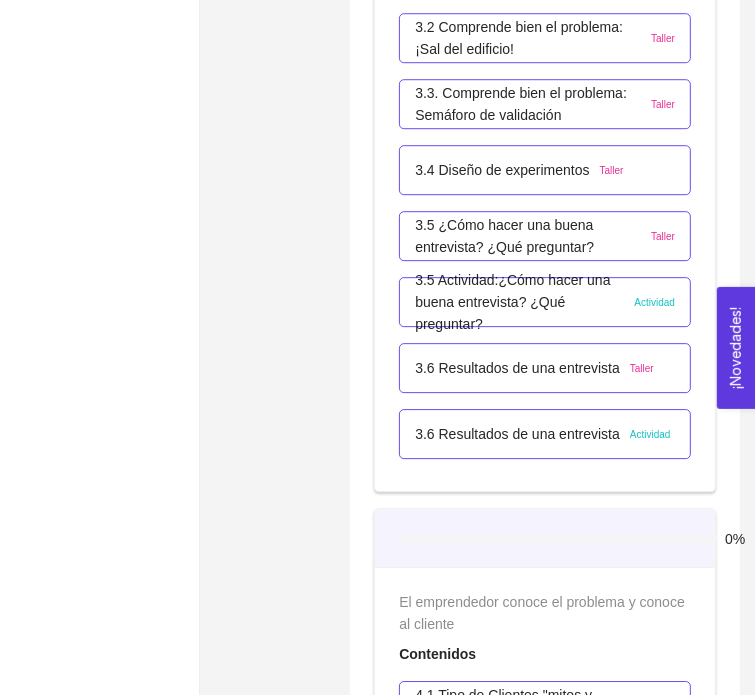 click on "Summary N Editar Folio: COMP-04544 Najitkami Editar One Pager Contacto Editar Lugares en donde tiene presencia       Timeline No hay datos" at bounding box center [274, 1950] 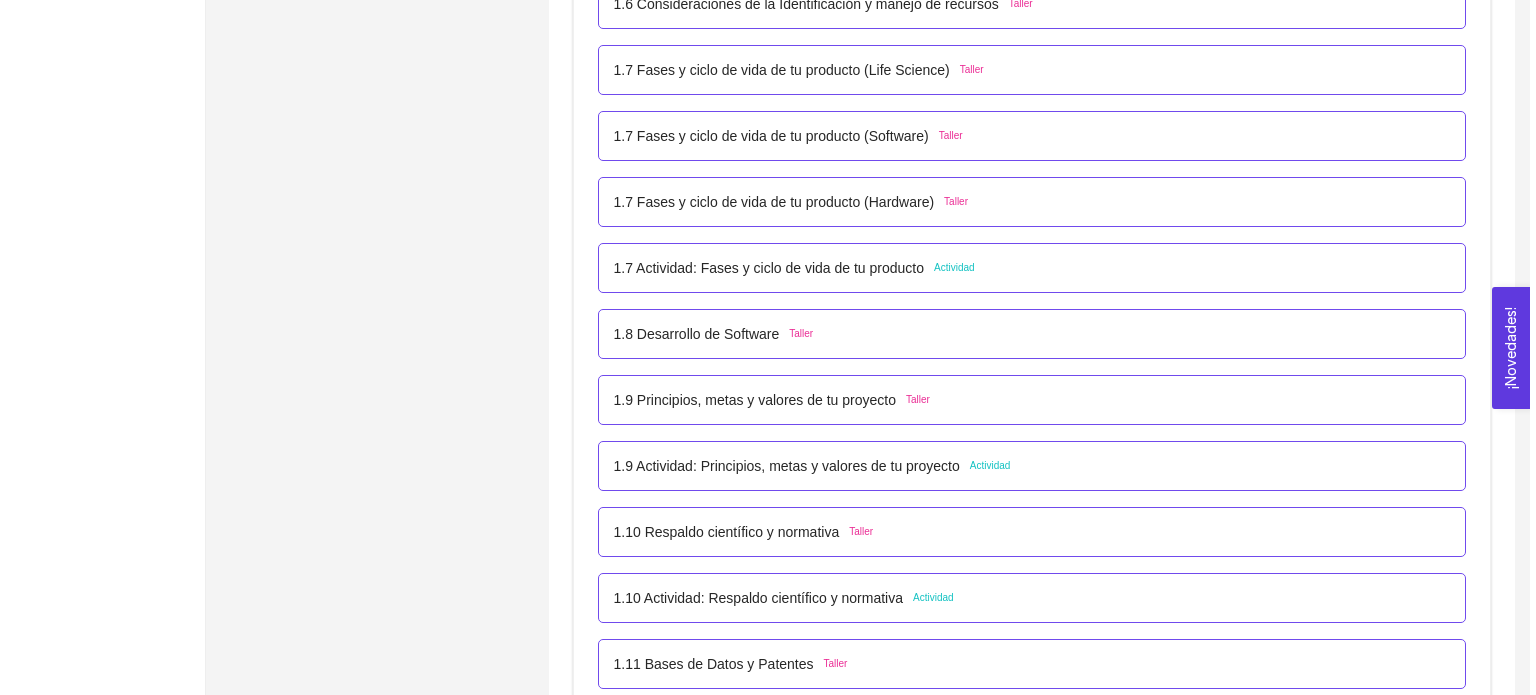 scroll, scrollTop: 700, scrollLeft: 0, axis: vertical 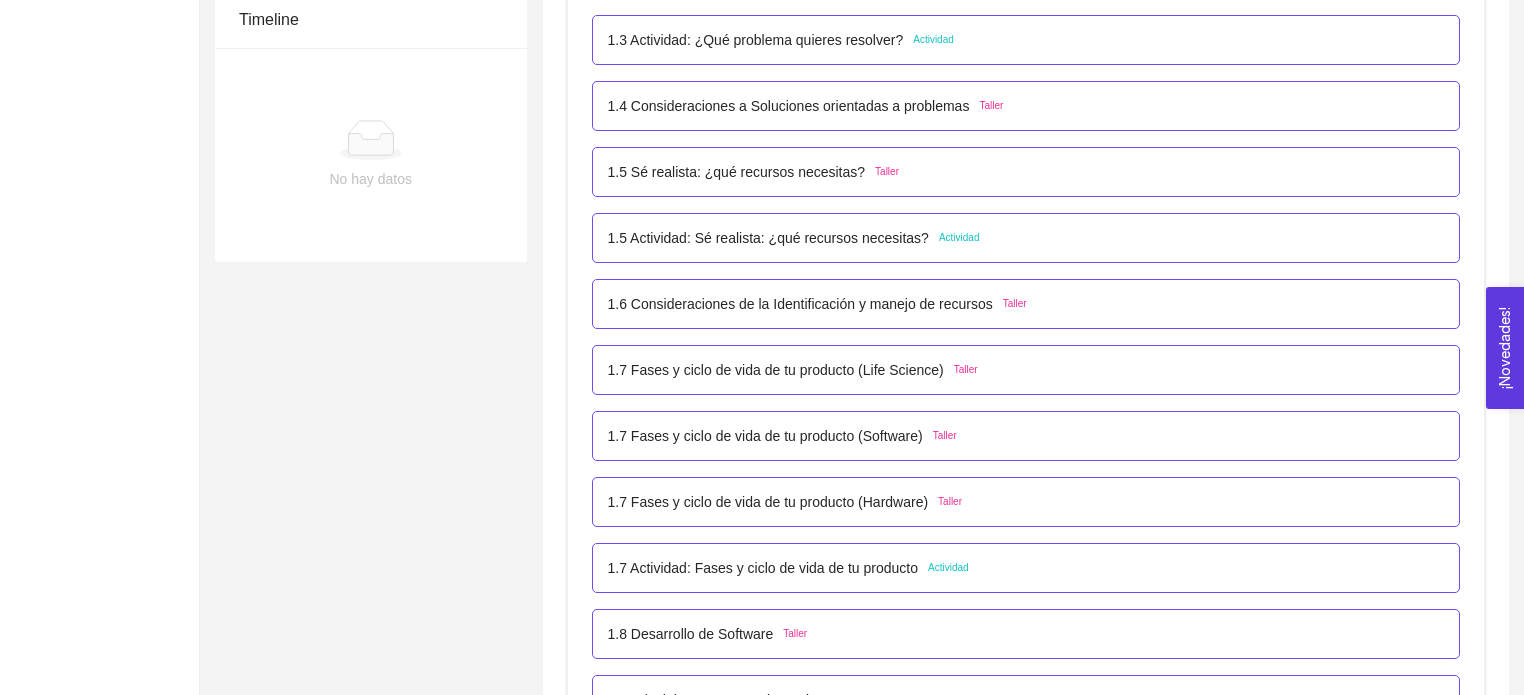 click on "1.5 Actividad: Sé realista: ¿qué recursos necesitas? Actividad" at bounding box center (1026, 238) 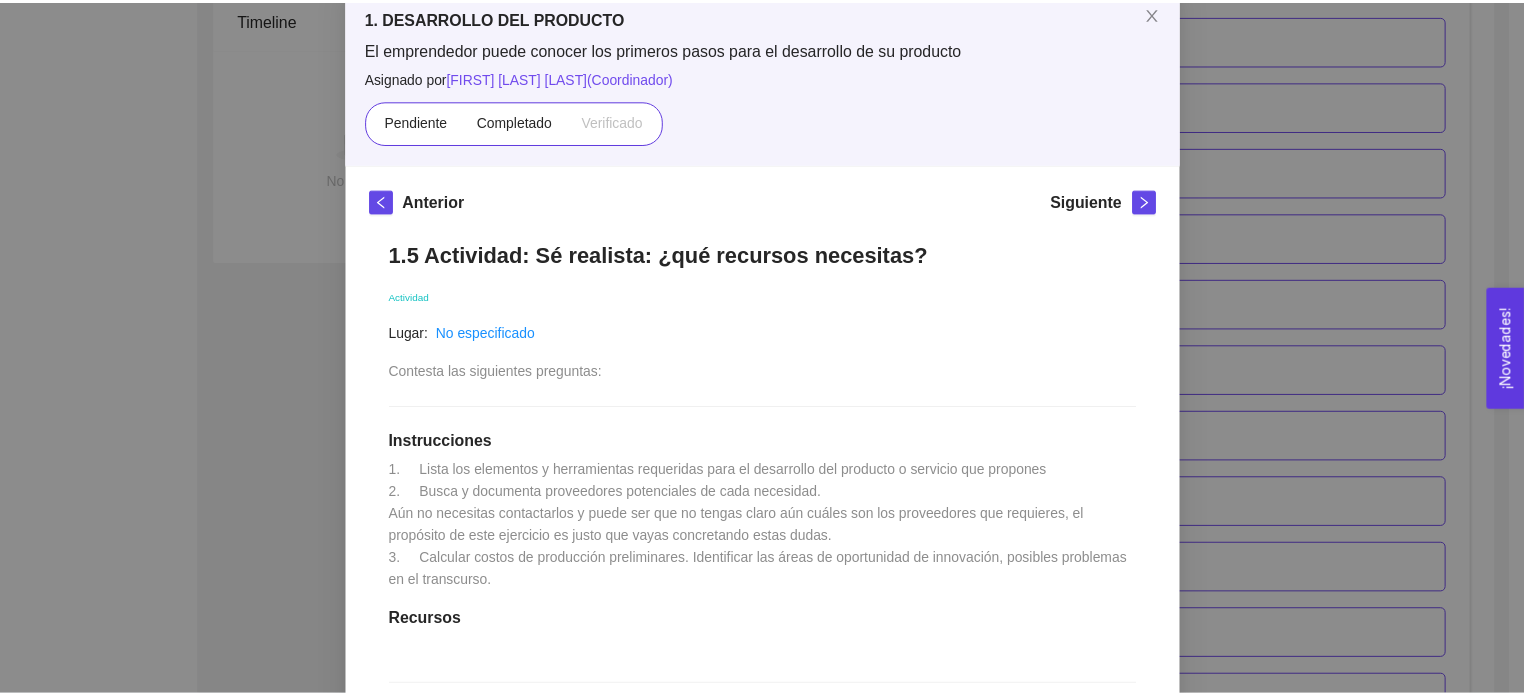 scroll, scrollTop: 0, scrollLeft: 0, axis: both 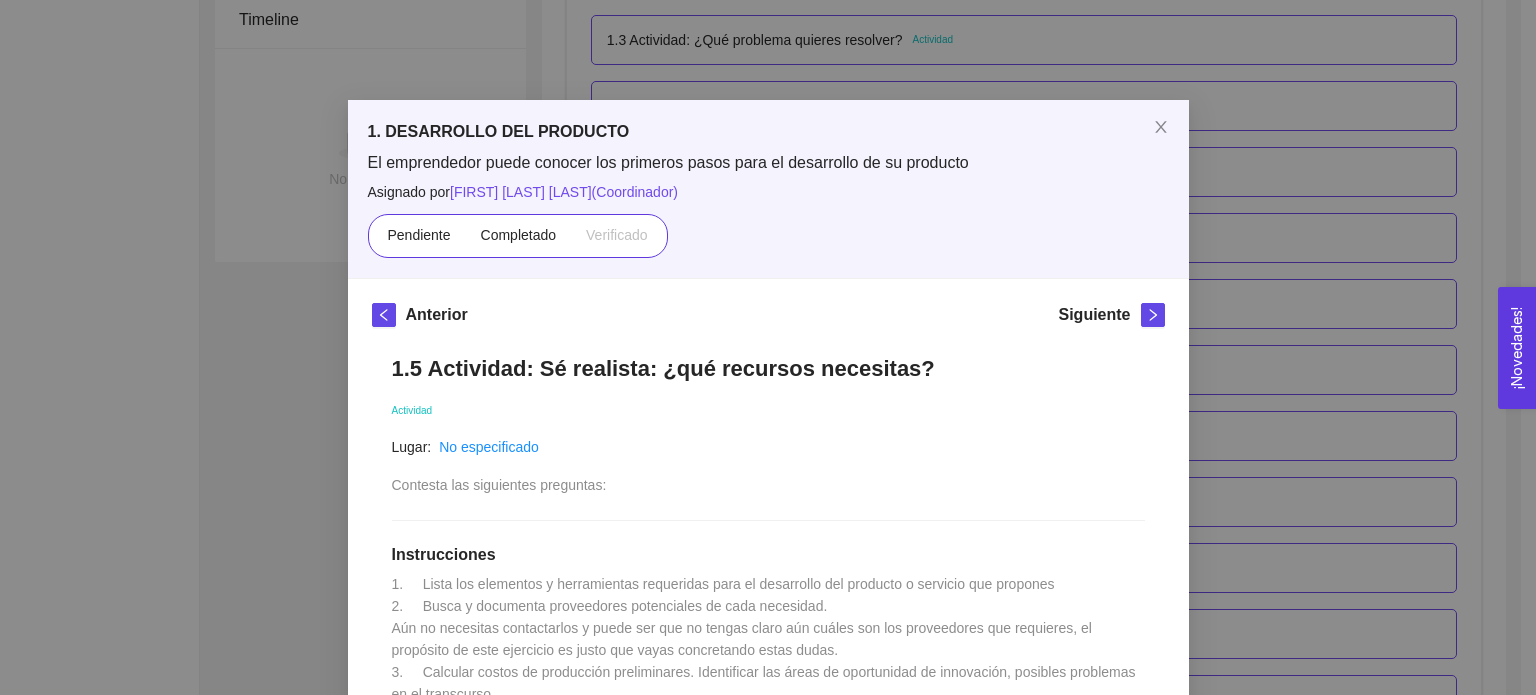 click on "1. DESARROLLO DEL PRODUCTO El emprendedor puede conocer los primeros pasos para el desarrollo de su producto
Asignado por [FIRST] [LAST] [LAST] ( Coordinador ) Pendiente Completado Verificado Anterior Siguiente 1.5 Actividad: Sé realista: ¿qué recursos necesitas? Actividad Lugar: No especificado Contesta las siguientes preguntas: Instrucciones 1. Lista los elementos y herramientas requeridas para el desarrollo del producto o servicio que propones
2. Busca y documenta proveedores potenciales de cada necesidad.
Aún no necesitas contactarlos y puede ser que no tengas claro aún cuáles son los proveedores que requieres, el propósito de este ejercicio es justo que vayas concretando estas dudas.
3. Calcular costos de producción preliminares. Identificar las áreas de oportunidad de innovación, posibles problemas en el transcurso.
Recursos Historial de entrega HA https://docs.google.com/document/d/1PiXU7nlfcgR-XP7fAhr09_1IKad9KW3gkHe-bcdaOmA/edit?usp=sharing Comentarios Enviar comentarios" at bounding box center [768, 347] 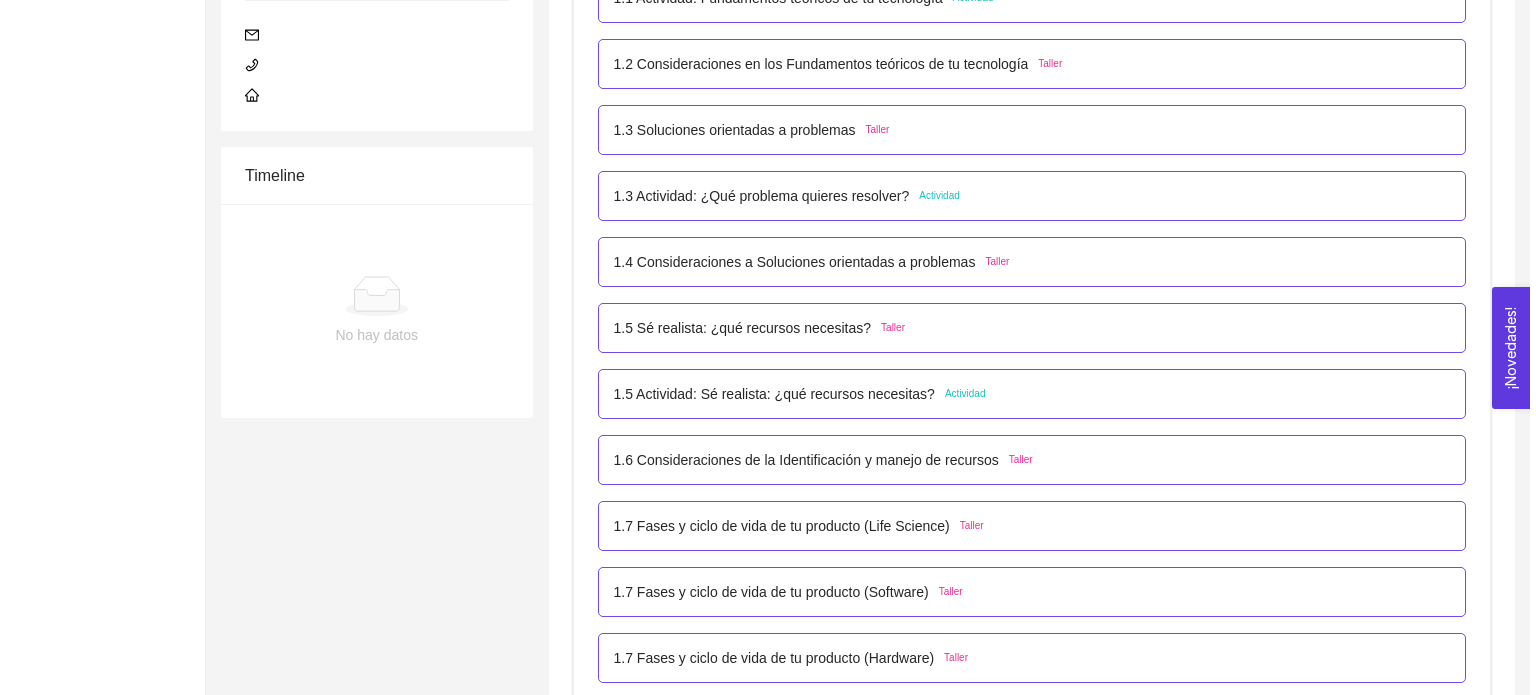 scroll, scrollTop: 400, scrollLeft: 0, axis: vertical 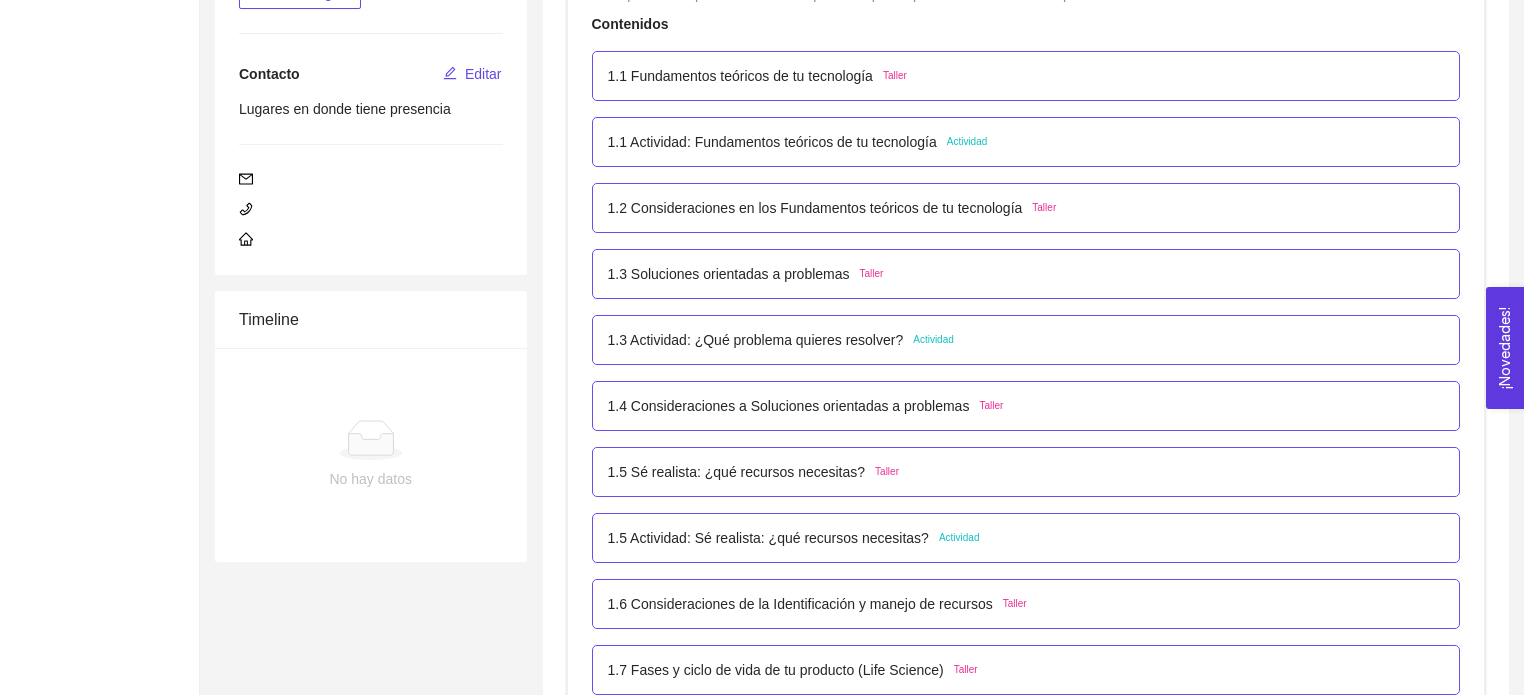 click on "1.1 Actividad: Fundamentos teóricos de tu tecnología Actividad" at bounding box center [1026, 142] 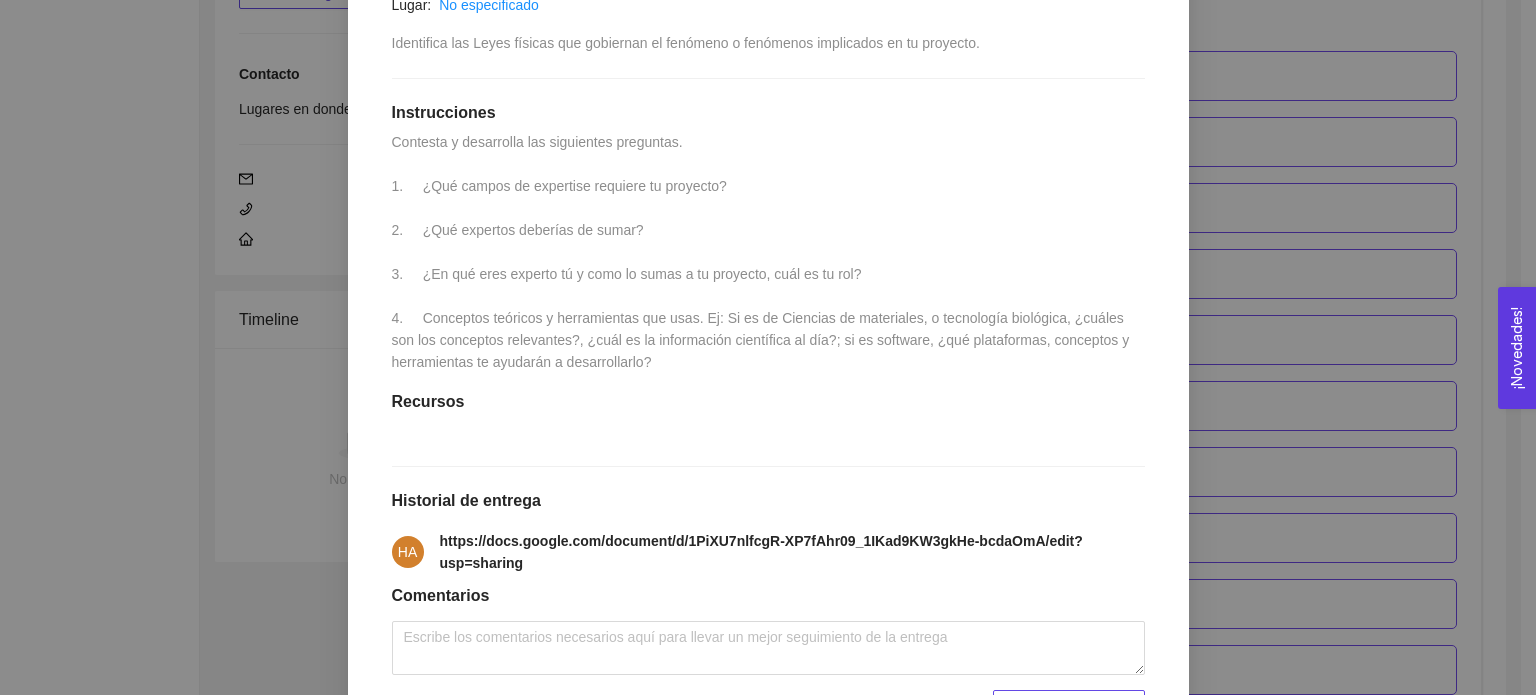 scroll, scrollTop: 566, scrollLeft: 0, axis: vertical 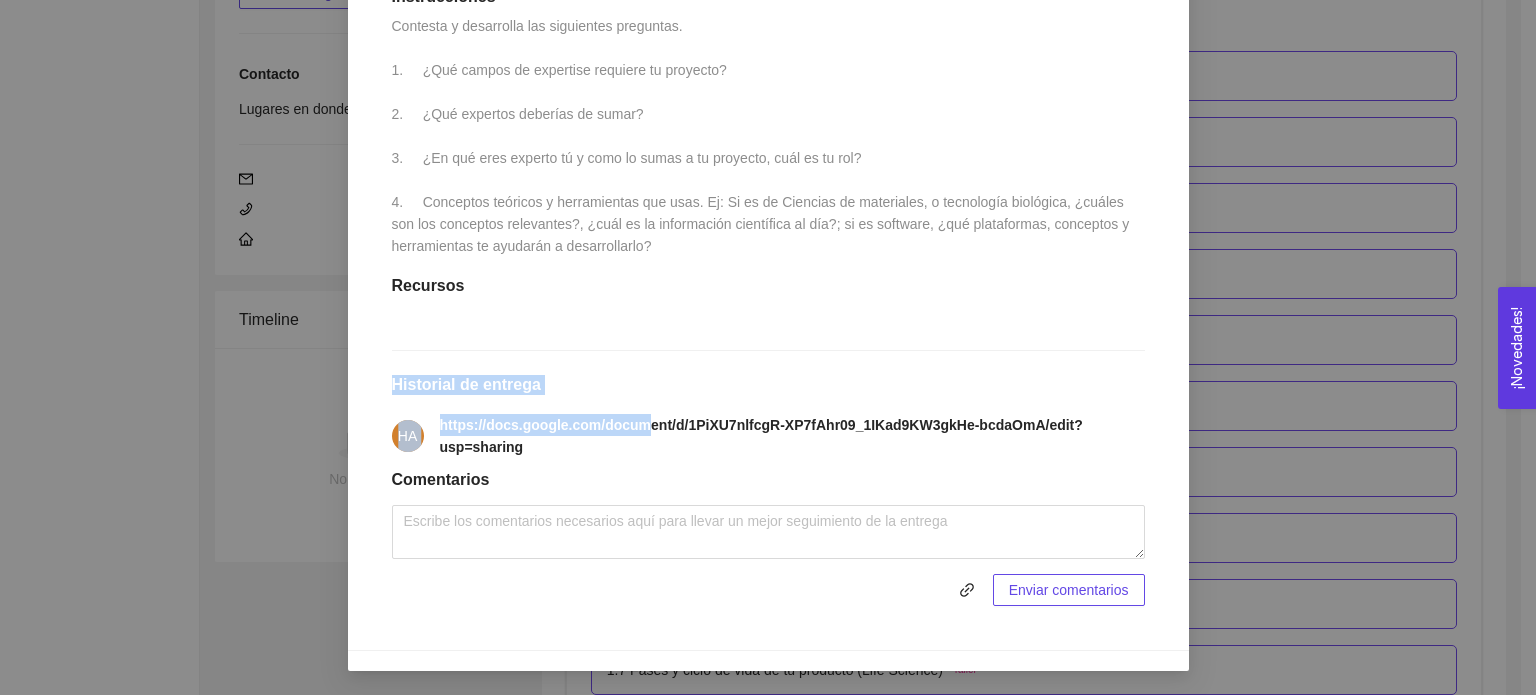 drag, startPoint x: 385, startPoint y: 401, endPoint x: 640, endPoint y: 469, distance: 263.91098 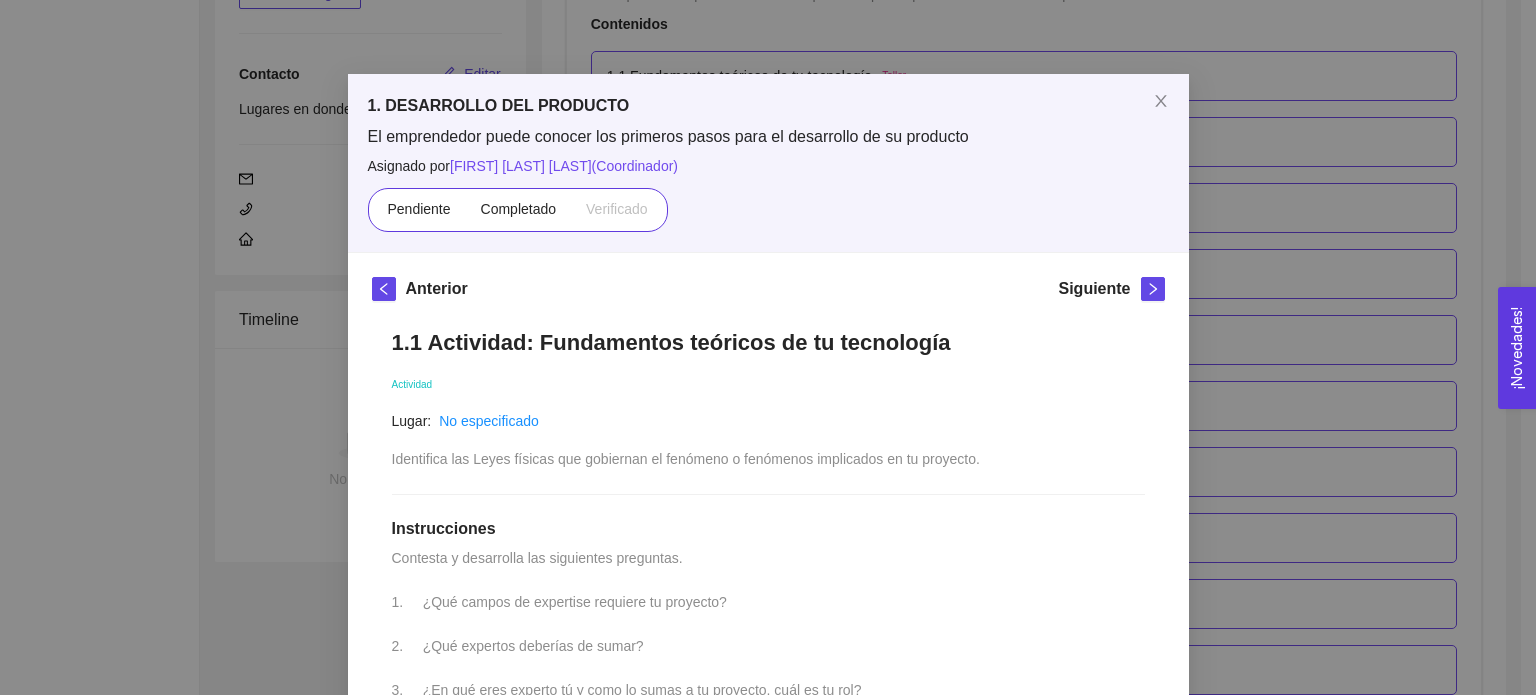 scroll, scrollTop: 0, scrollLeft: 0, axis: both 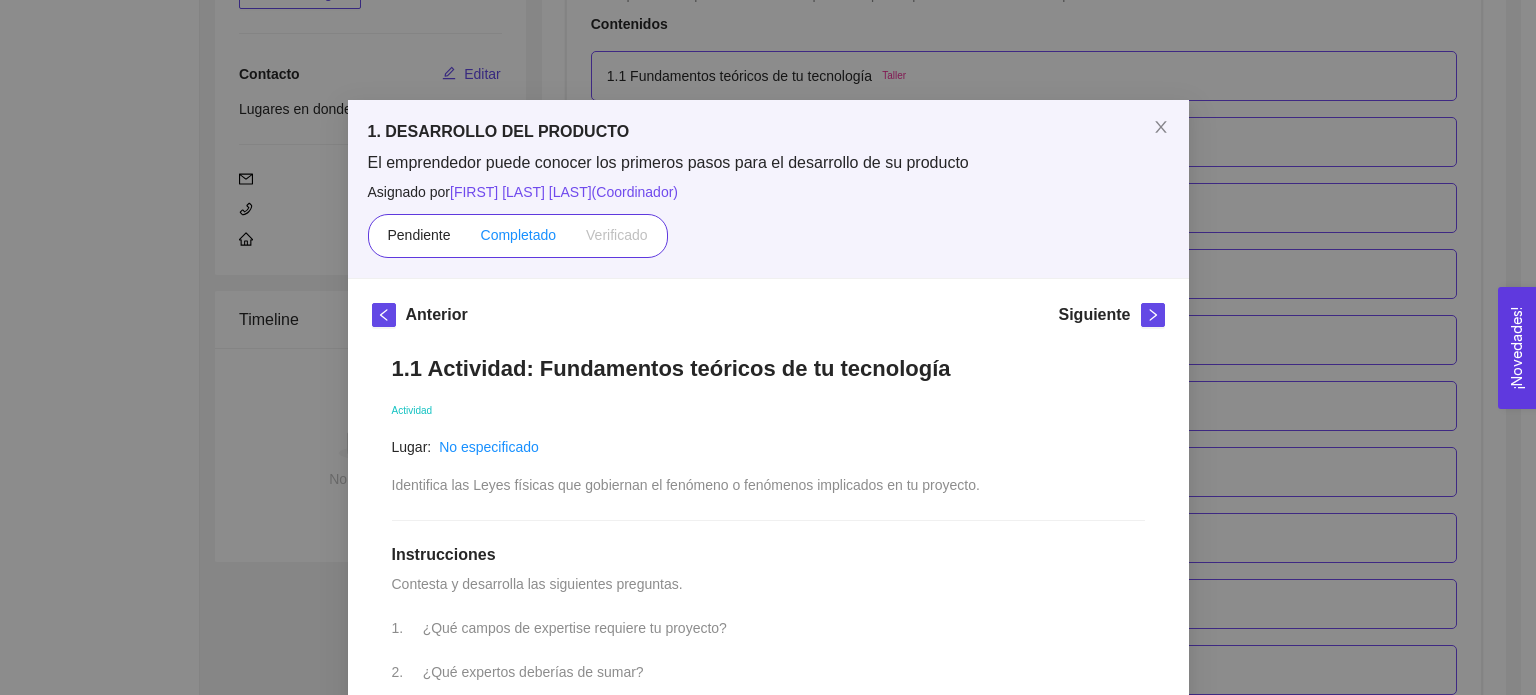 click on "Completado" at bounding box center [519, 235] 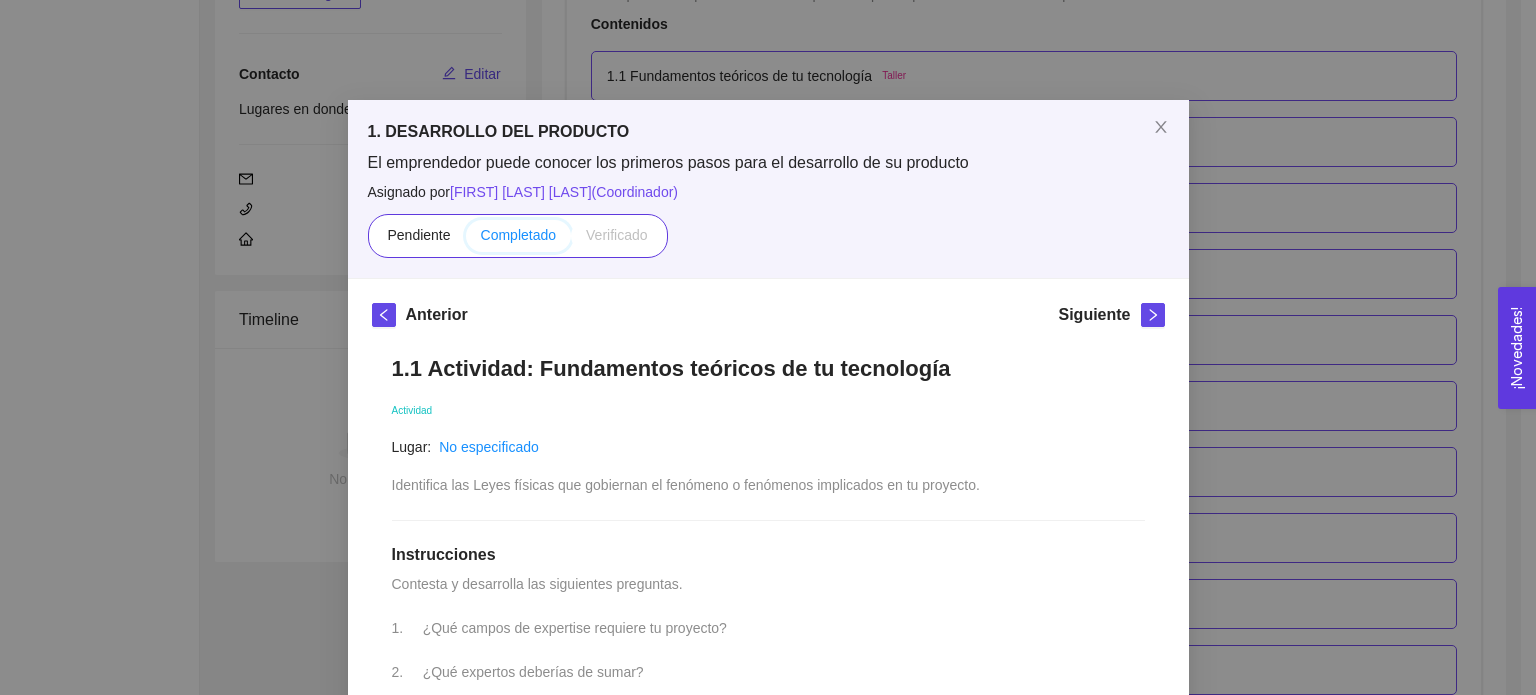 click on "Completado" at bounding box center (466, 240) 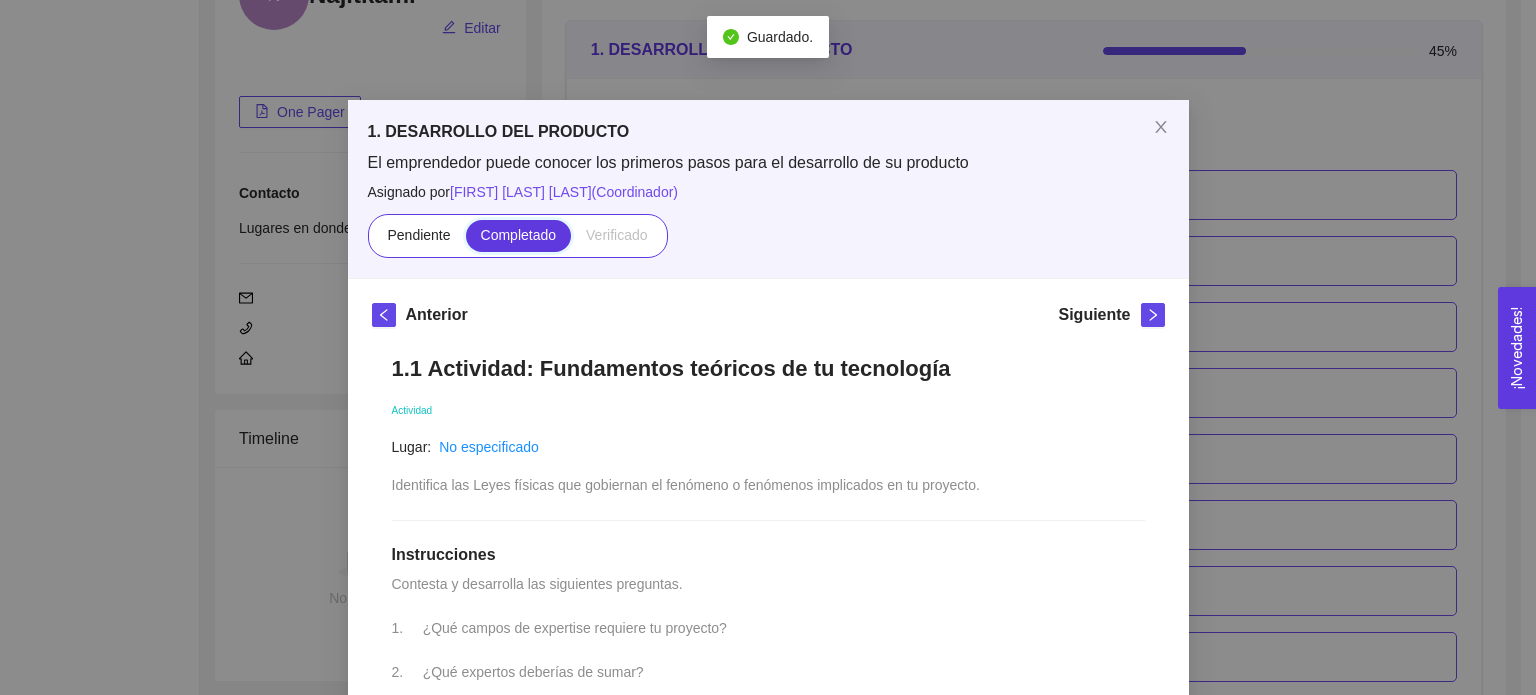 scroll, scrollTop: 400, scrollLeft: 0, axis: vertical 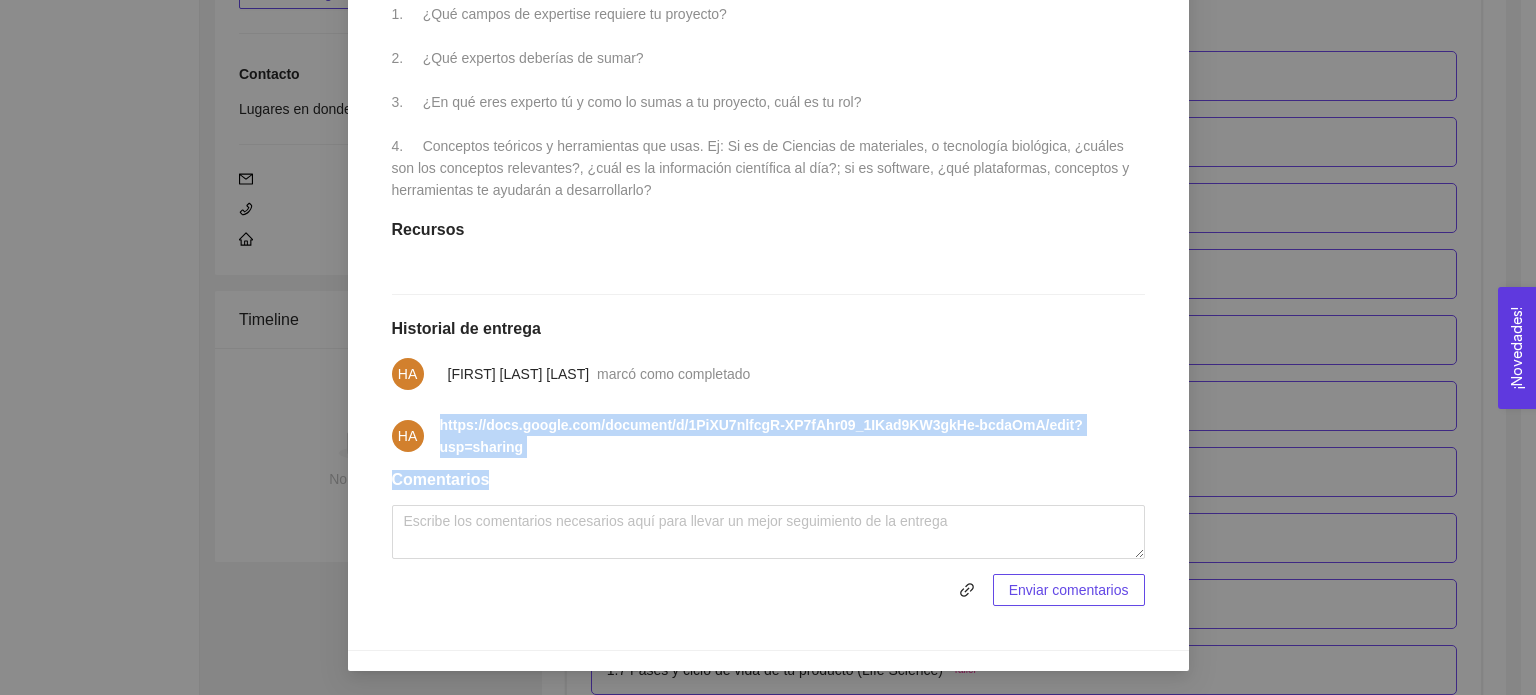 drag, startPoint x: 434, startPoint y: 447, endPoint x: 1150, endPoint y: 474, distance: 716.5089 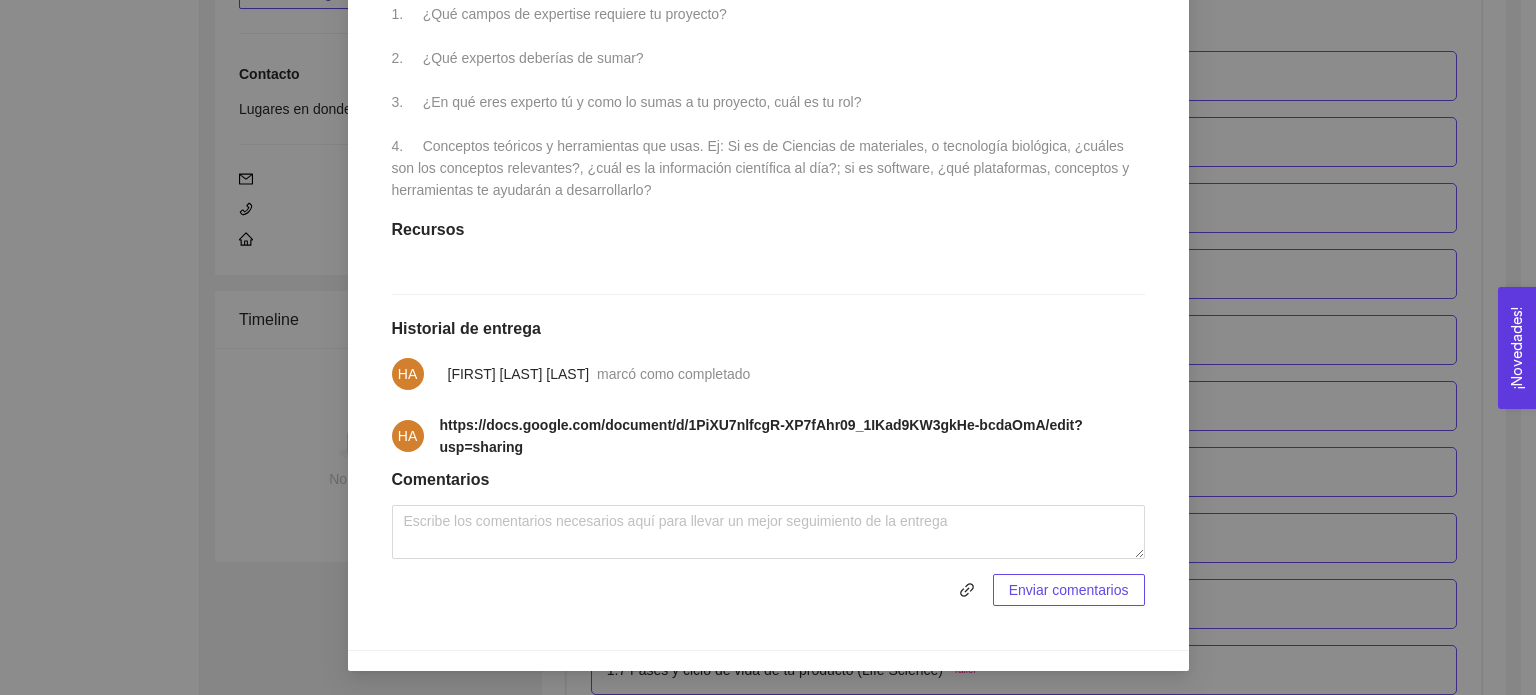 click on "HA [FIRST] [LAST] [LAST] marcó como completado" at bounding box center [768, 374] 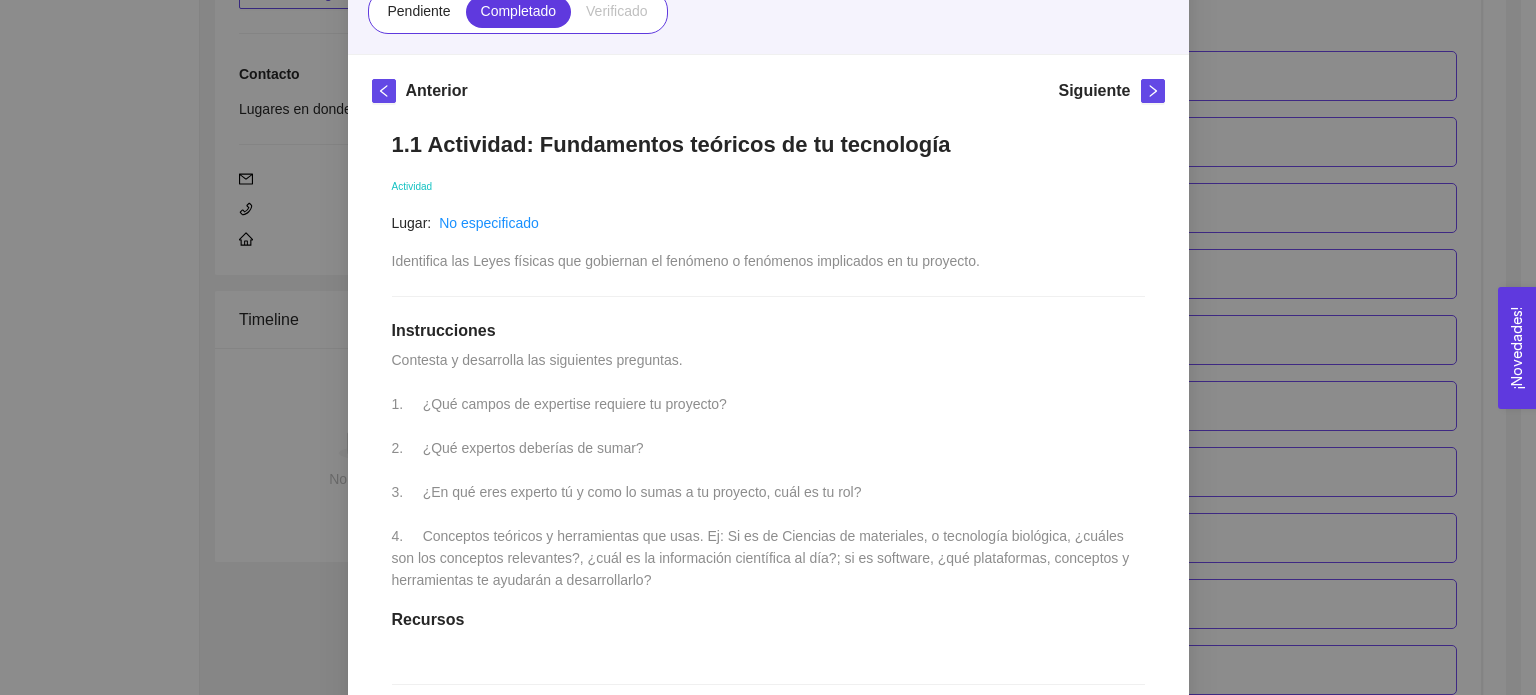 scroll, scrollTop: 22, scrollLeft: 0, axis: vertical 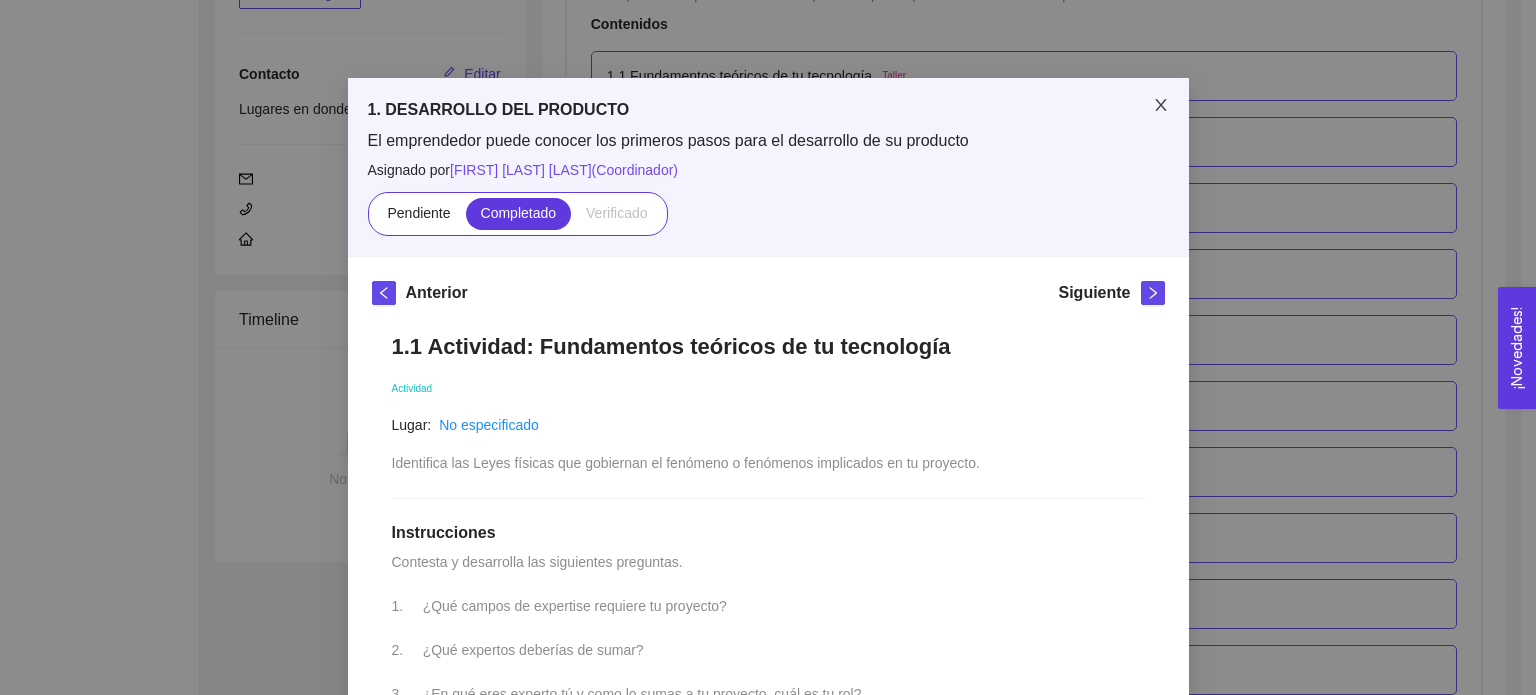 click 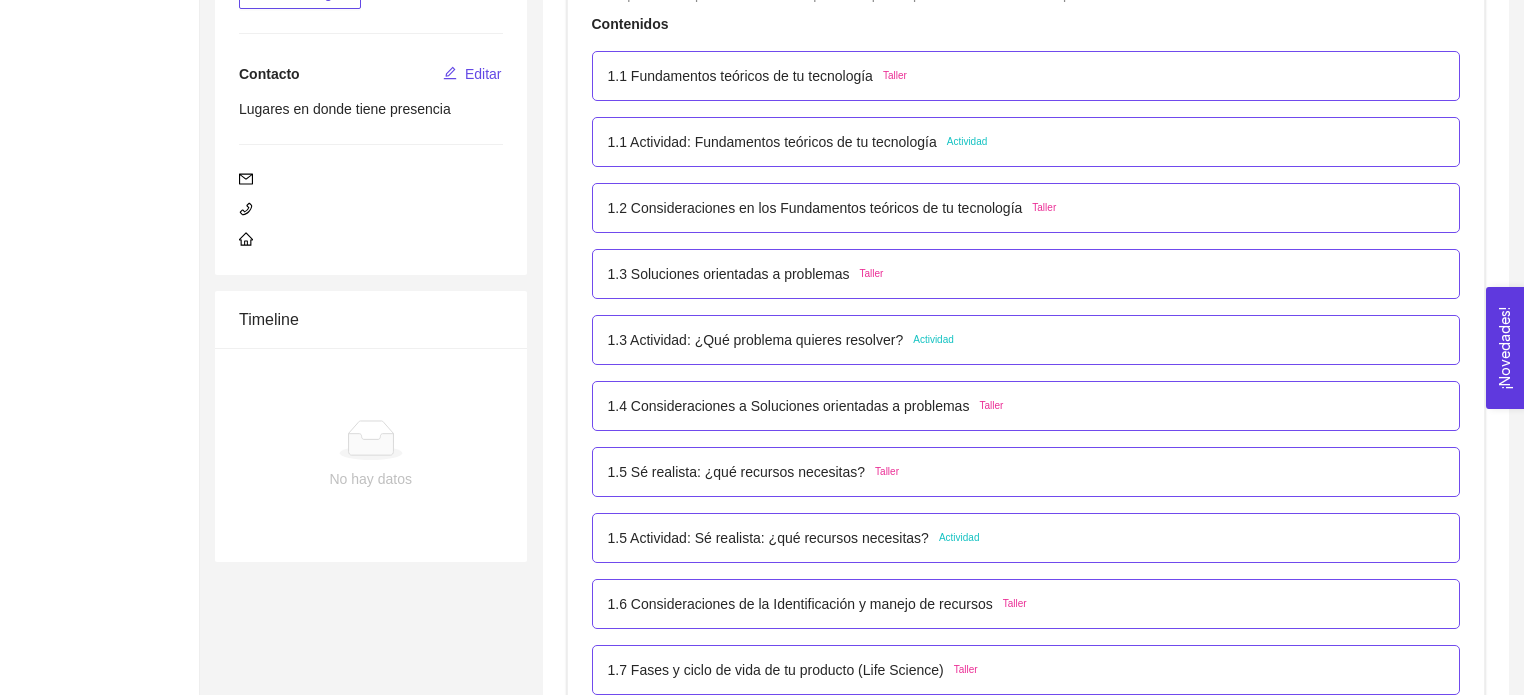 click on "1.3 Actividad: ¿Qué problema quieres resolver? Actividad" at bounding box center (1026, 340) 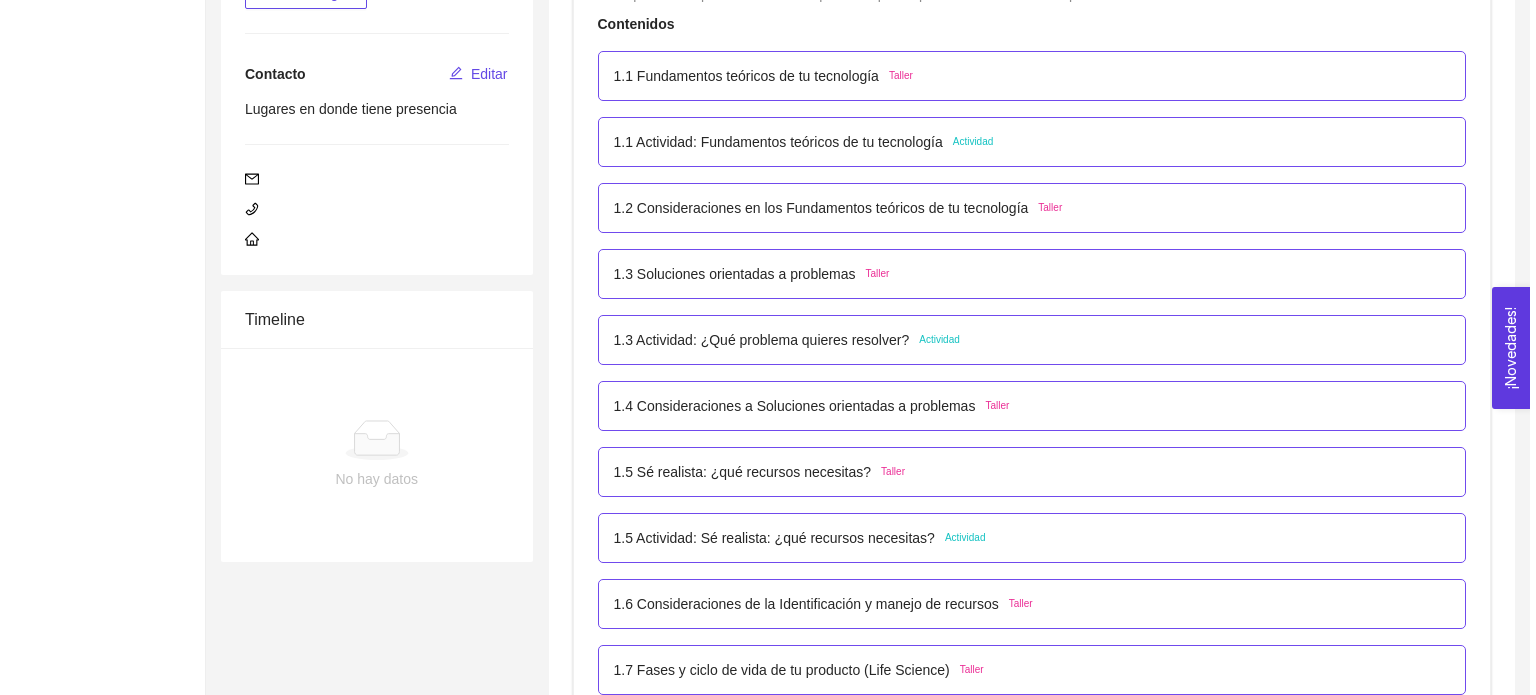 scroll, scrollTop: 0, scrollLeft: 0, axis: both 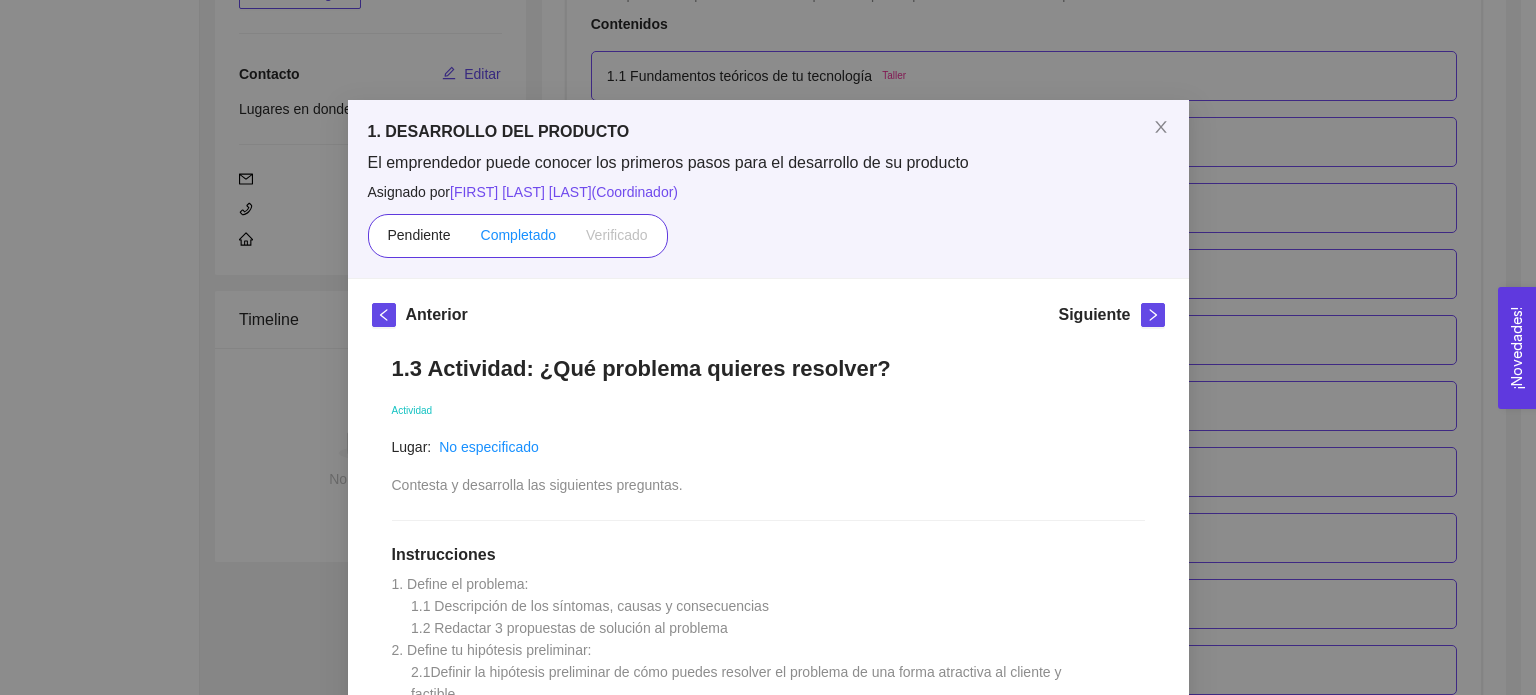 click on "Completado" at bounding box center (519, 235) 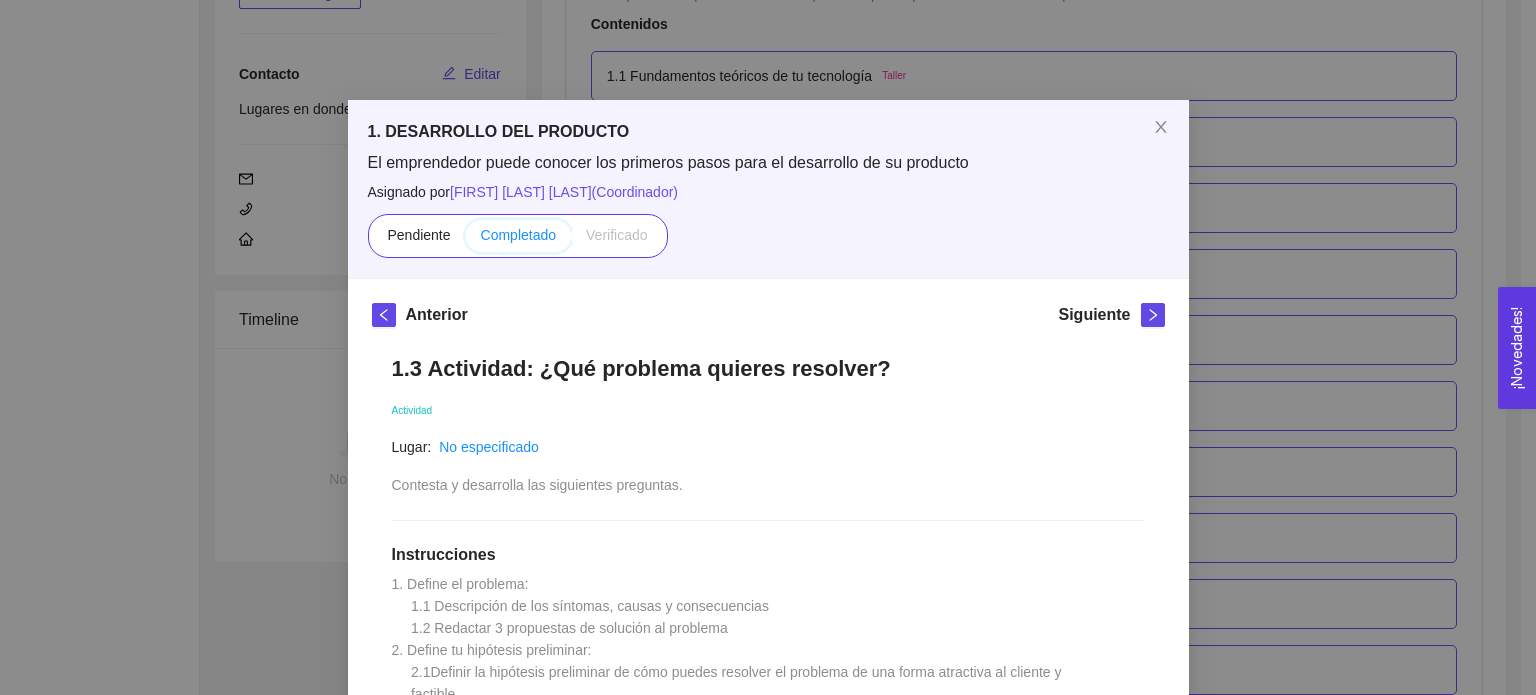 click on "Completado" at bounding box center (466, 240) 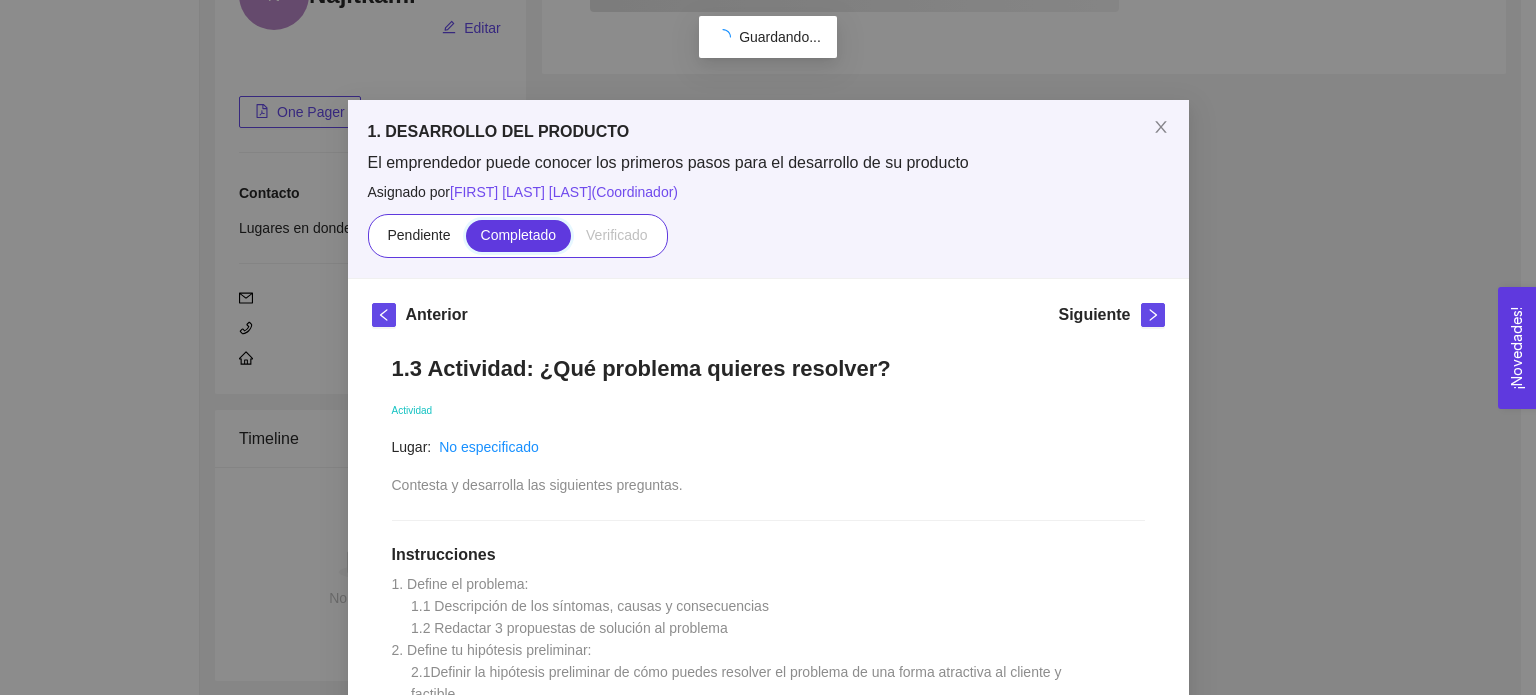 scroll, scrollTop: 400, scrollLeft: 0, axis: vertical 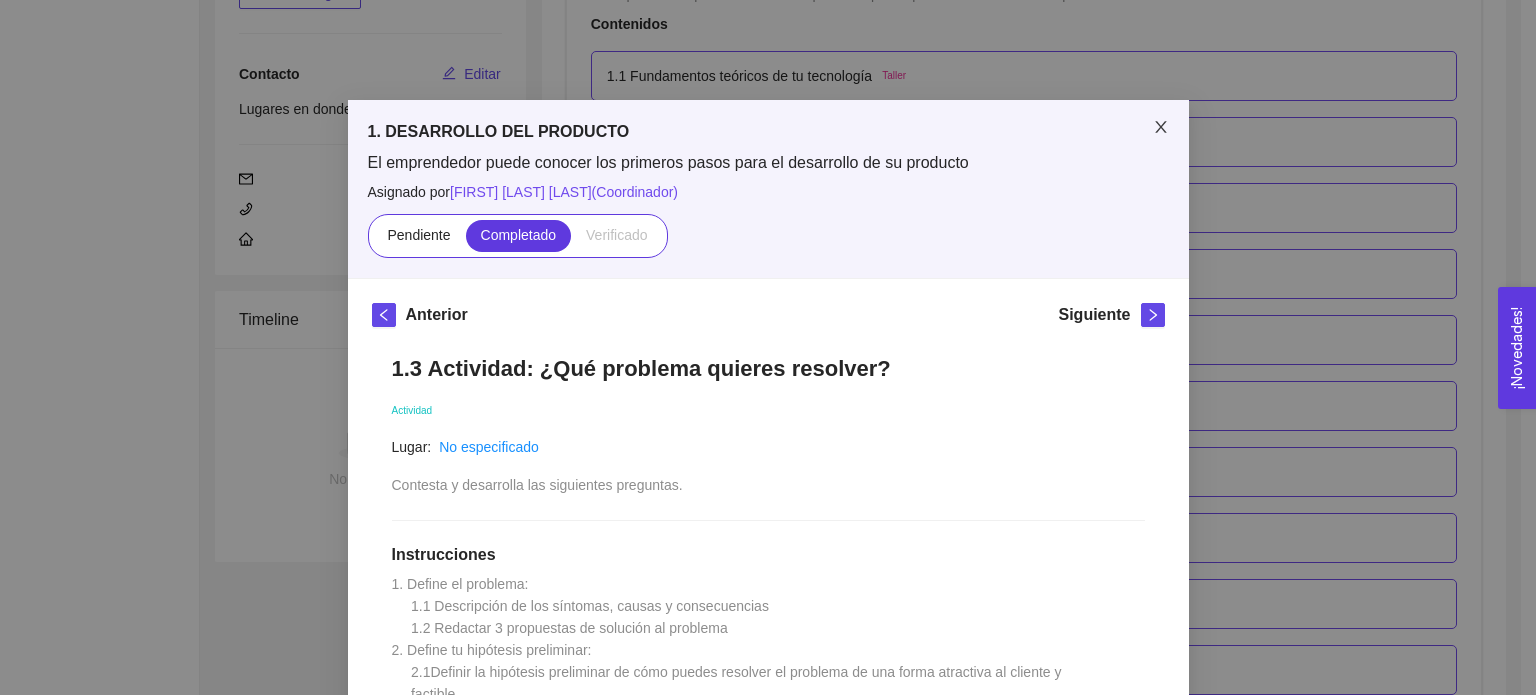 click at bounding box center [1161, 128] 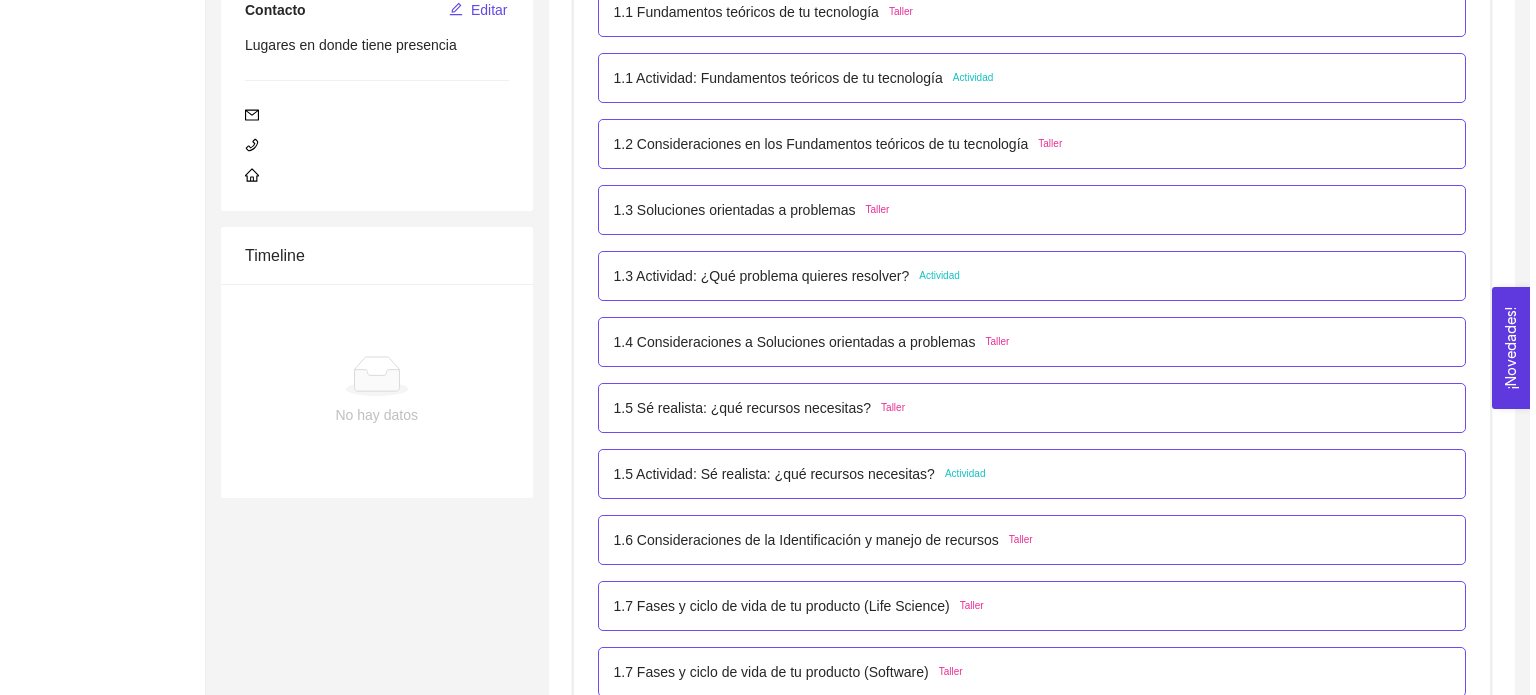 scroll, scrollTop: 500, scrollLeft: 0, axis: vertical 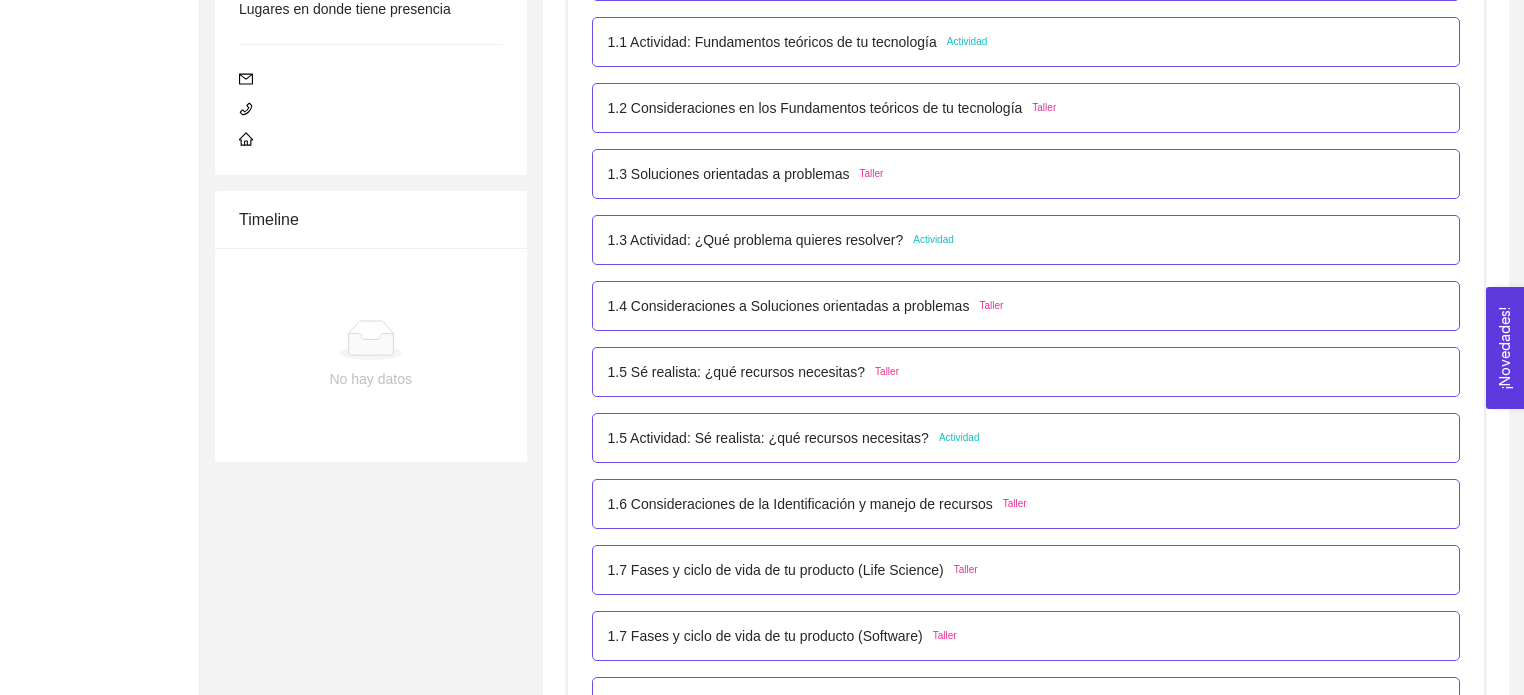 click on "1.5 Actividad: Sé realista: ¿qué recursos necesitas? Actividad" at bounding box center [1026, 438] 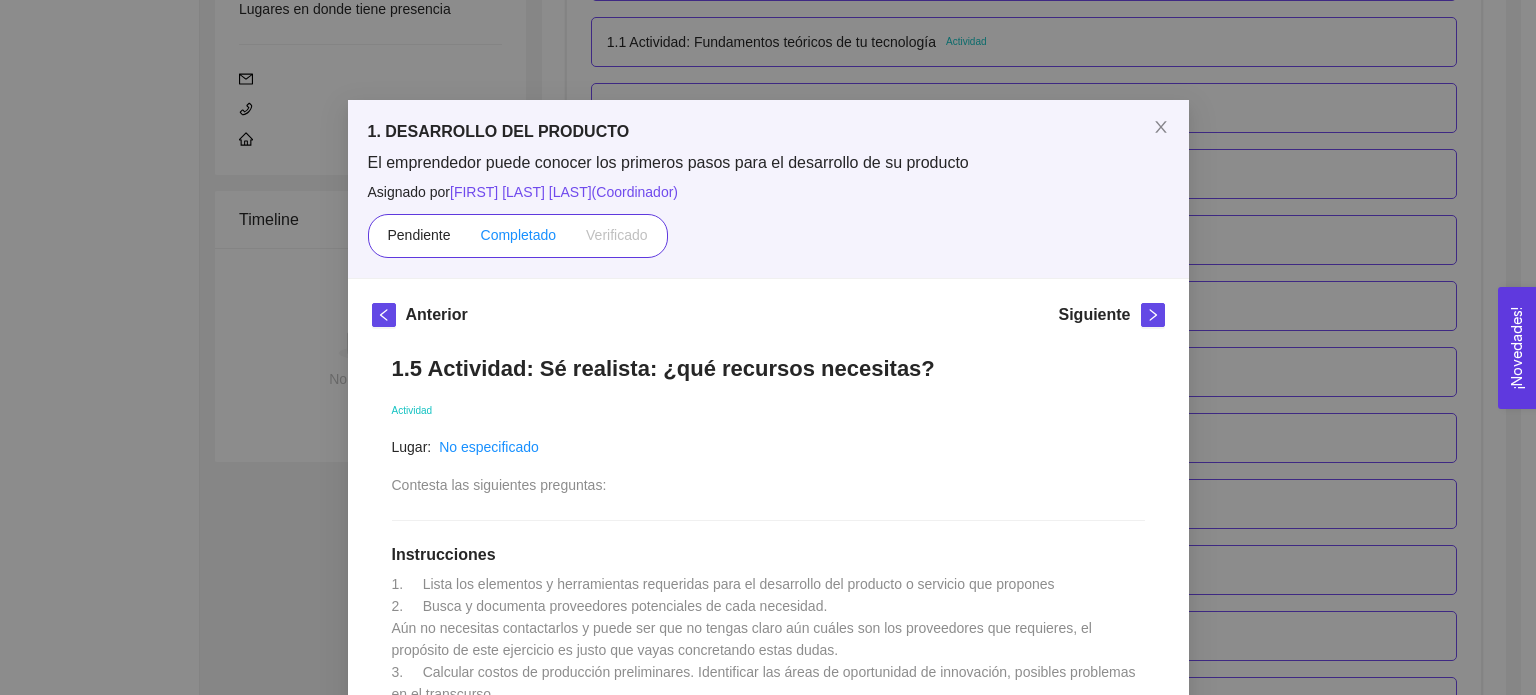 click on "Completado" at bounding box center (519, 236) 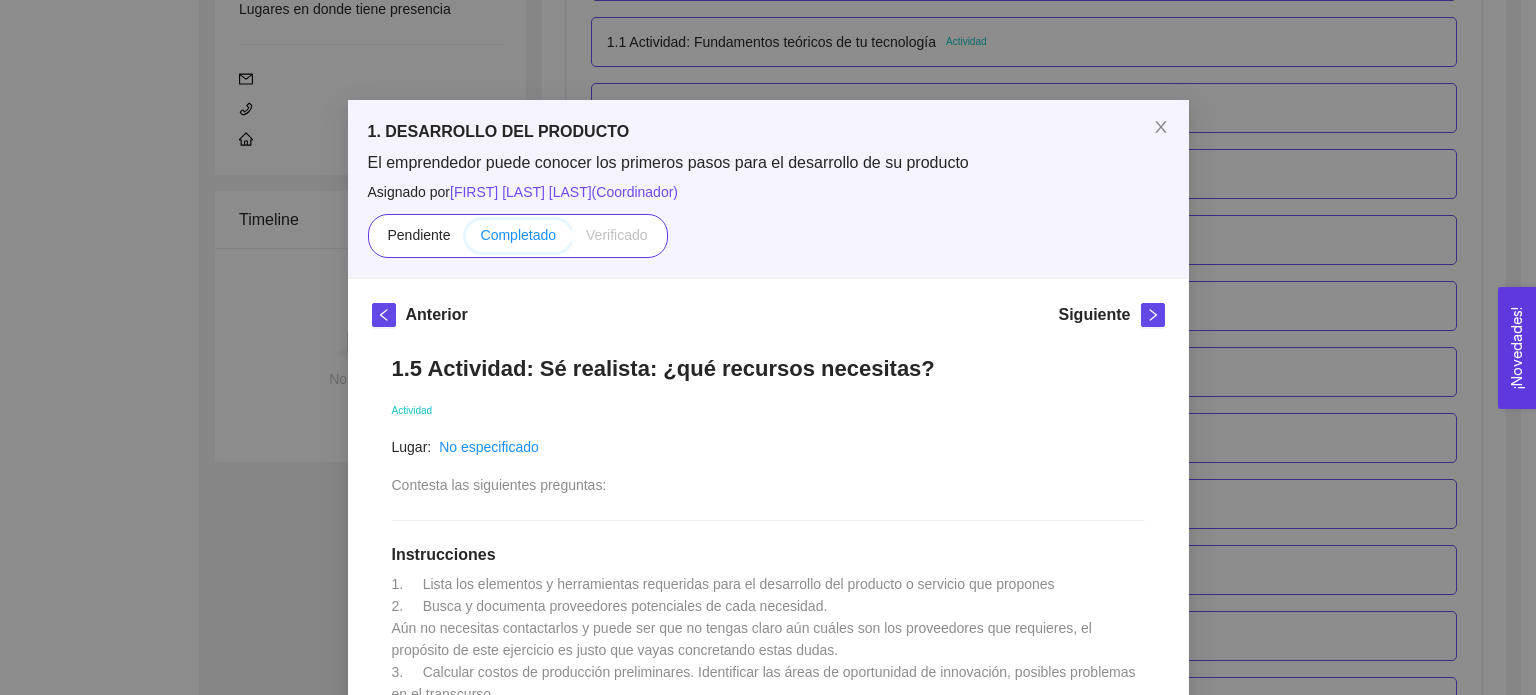 click on "Completado" at bounding box center (466, 240) 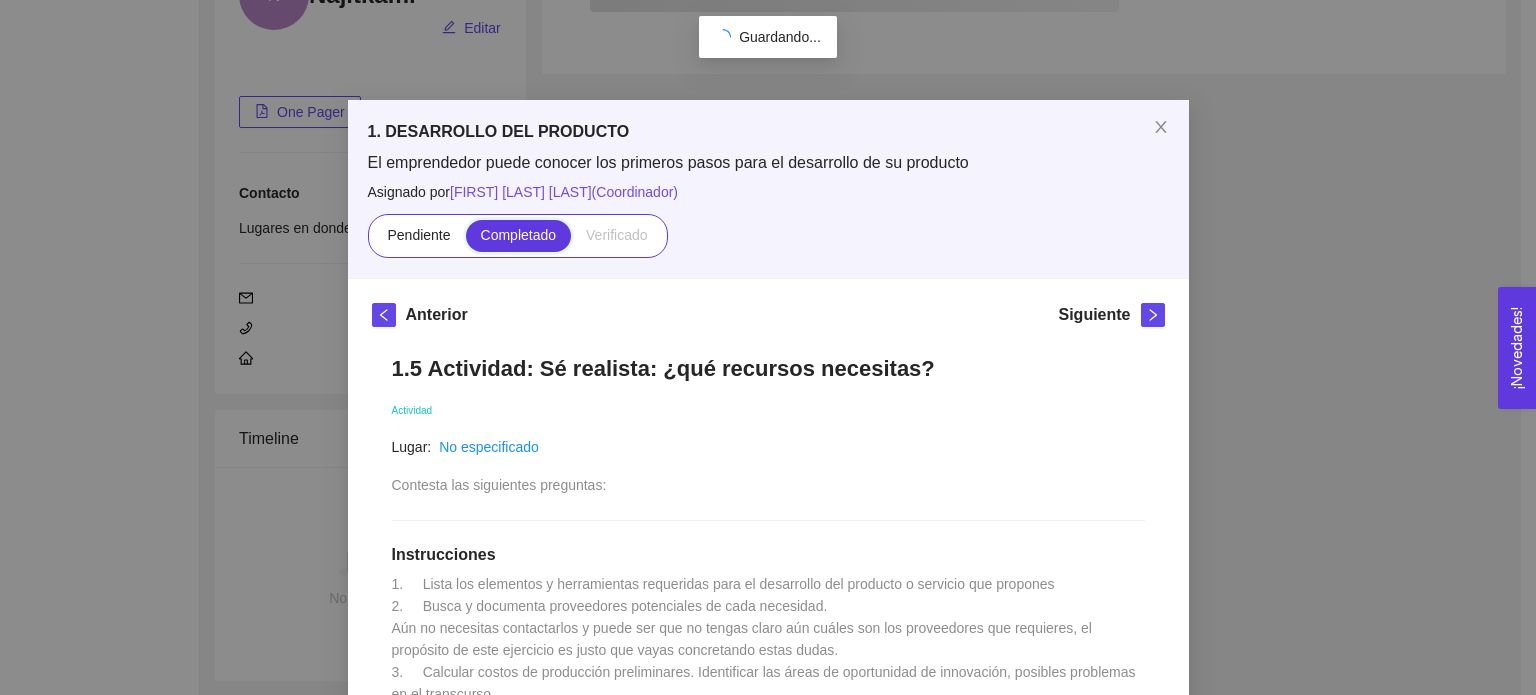 scroll, scrollTop: 500, scrollLeft: 0, axis: vertical 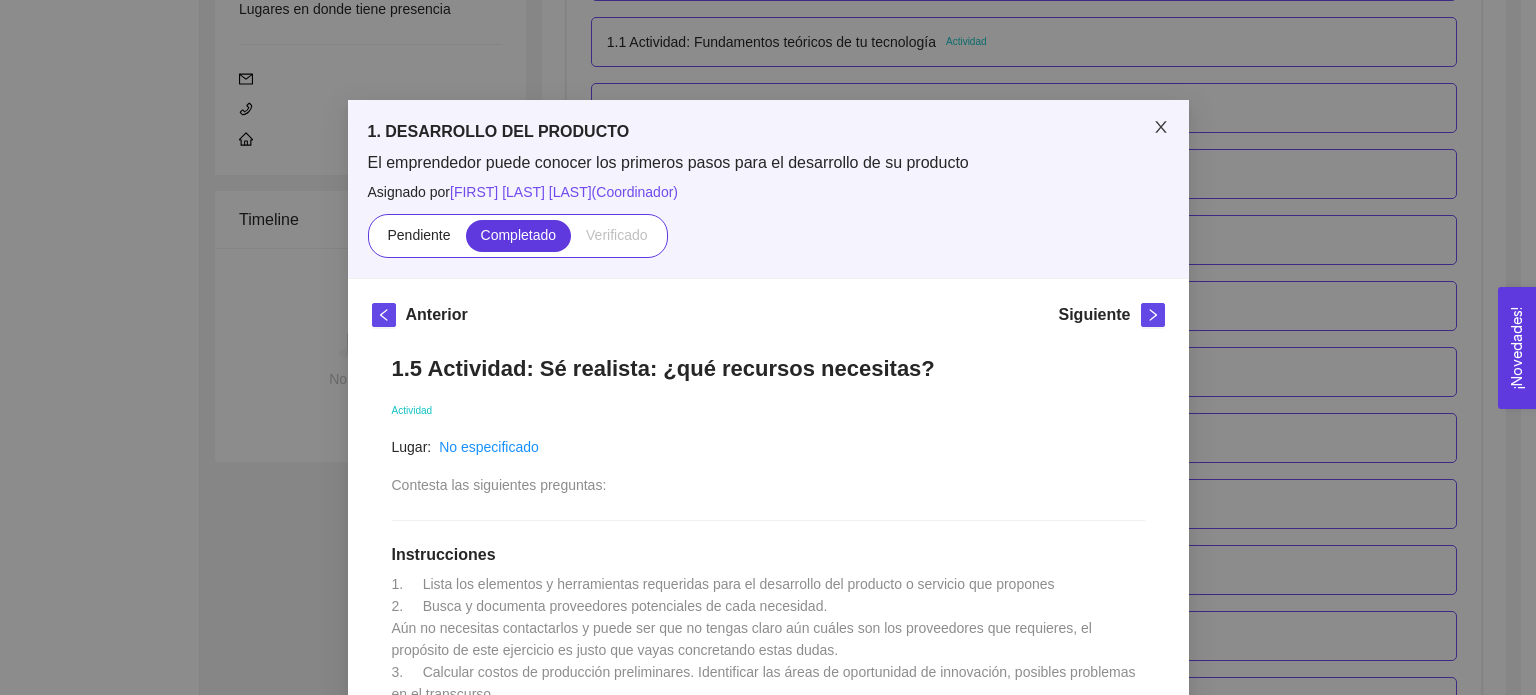 click 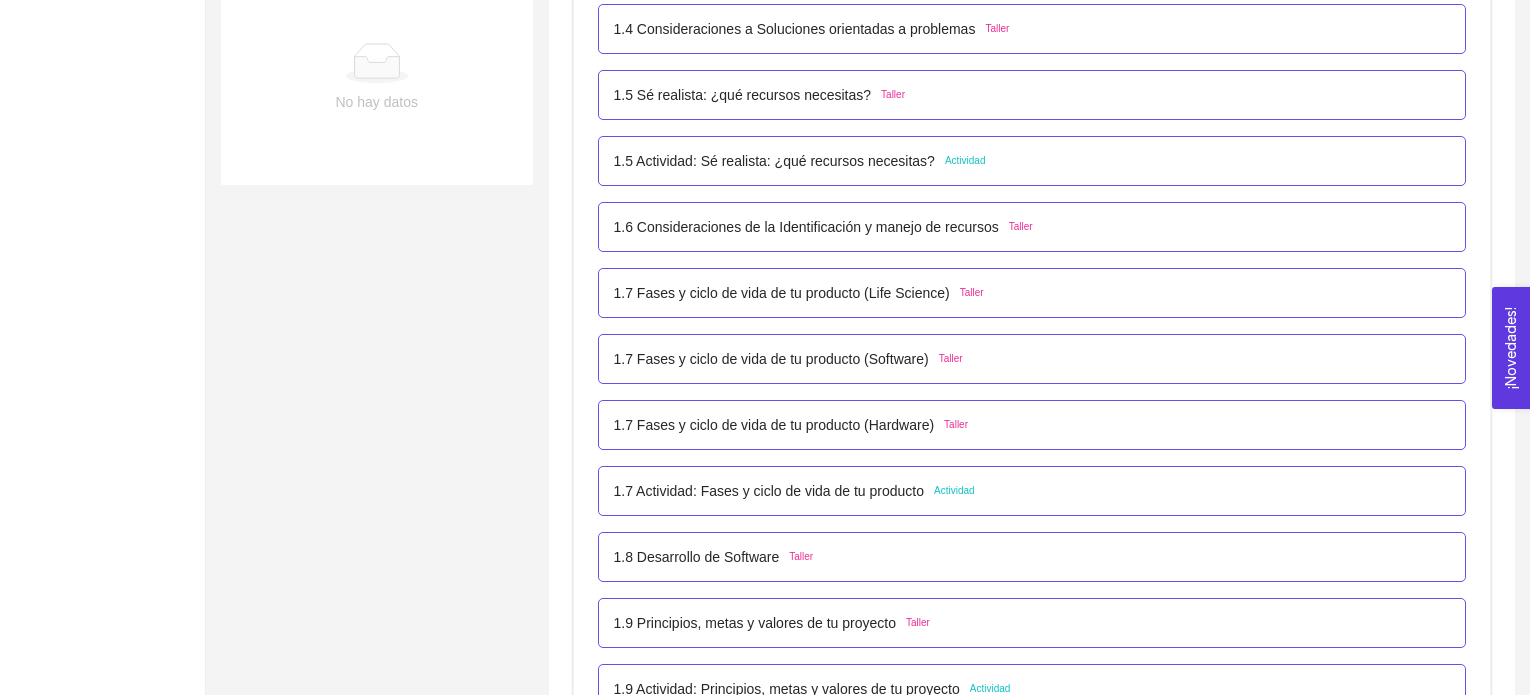 scroll, scrollTop: 800, scrollLeft: 0, axis: vertical 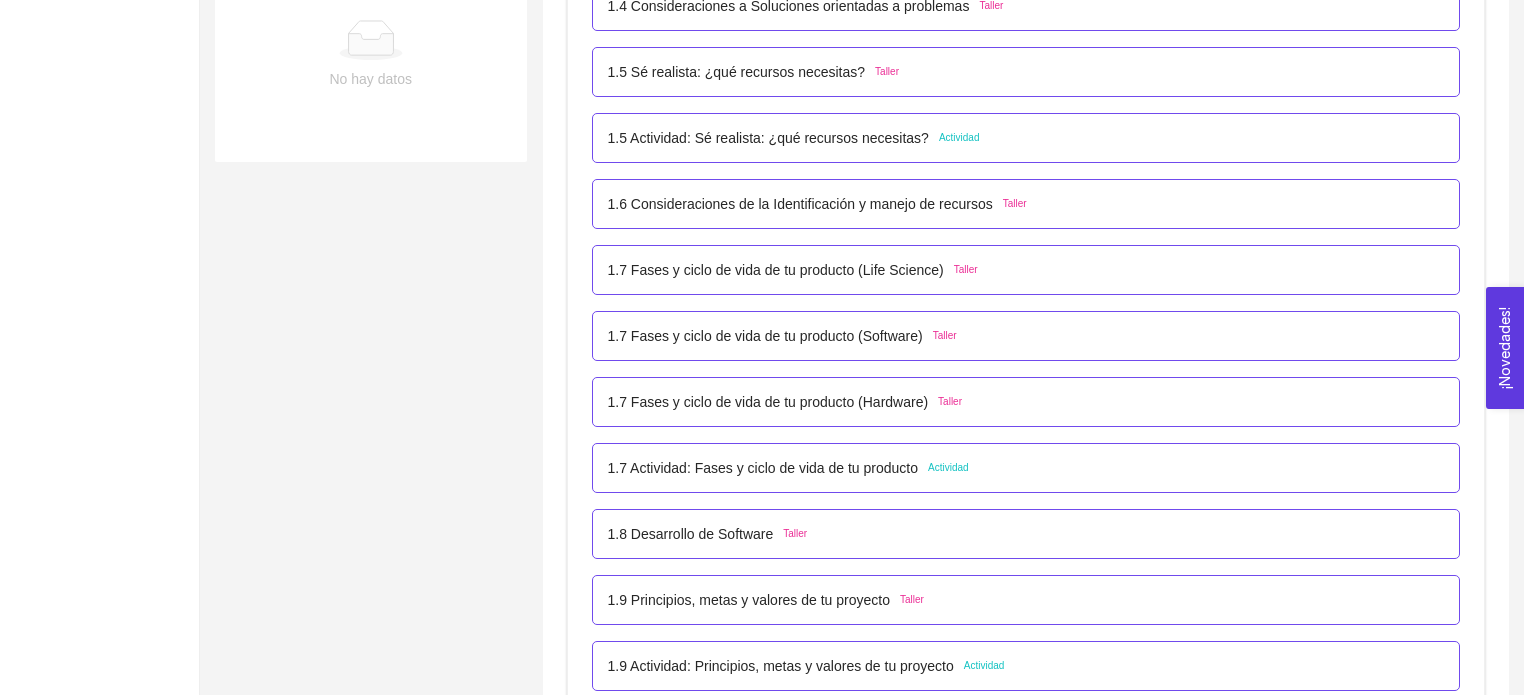 click on "1.5 Actividad: Sé realista: ¿qué recursos necesitas? Actividad" at bounding box center [1026, 138] 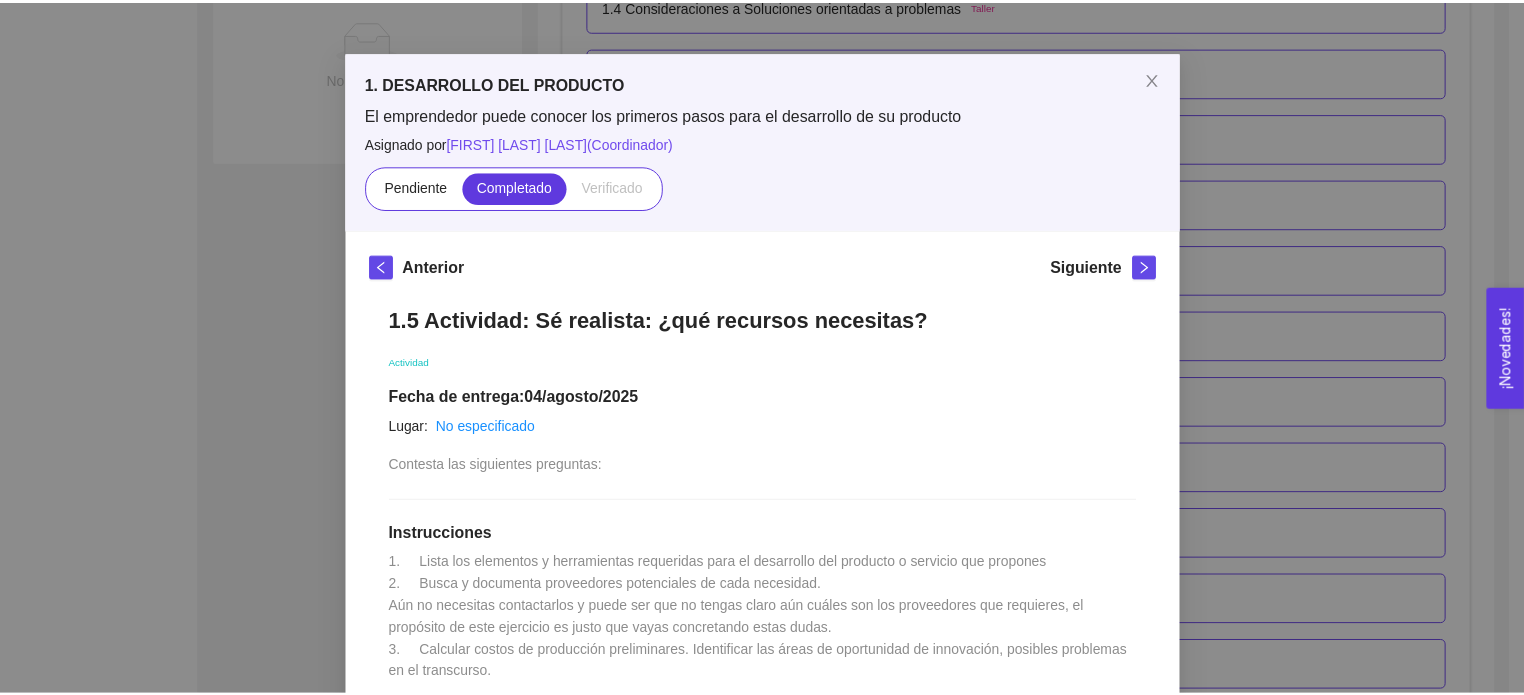 scroll, scrollTop: 0, scrollLeft: 0, axis: both 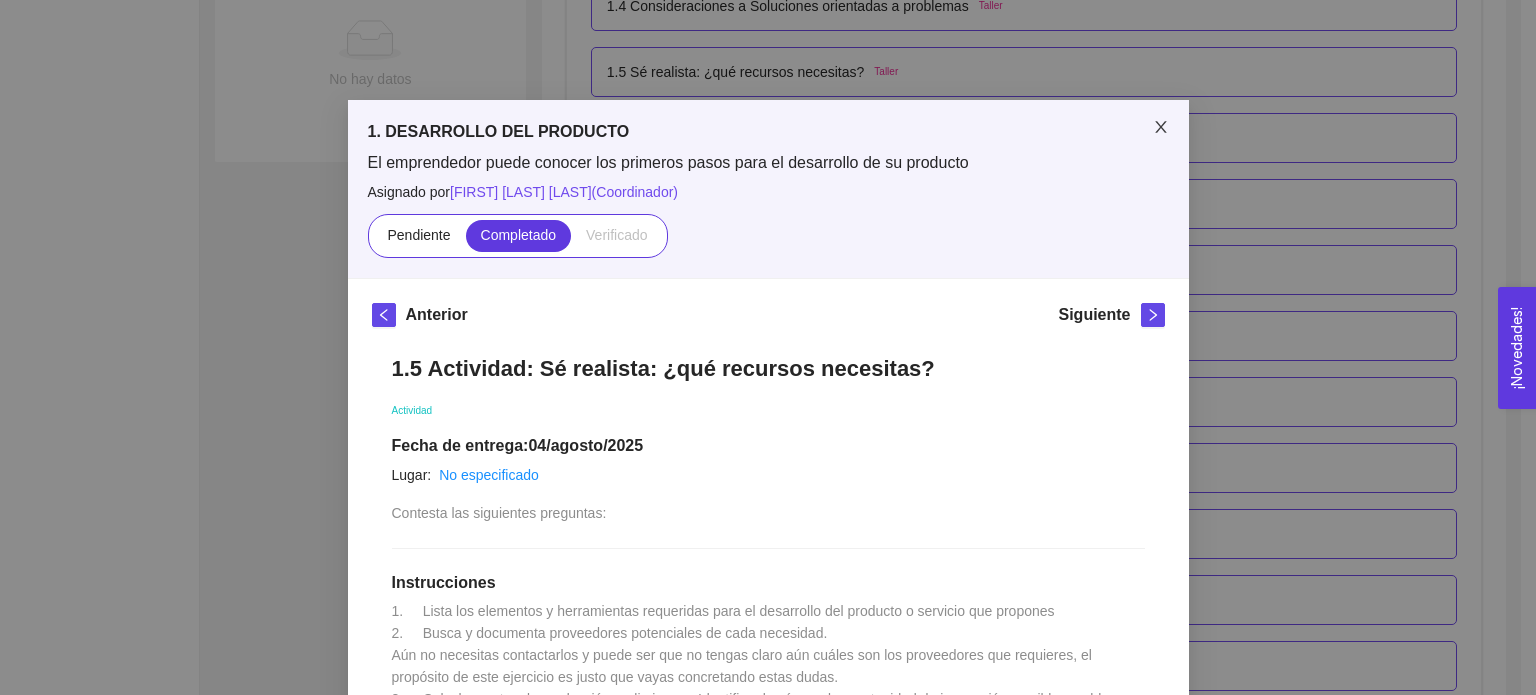 click 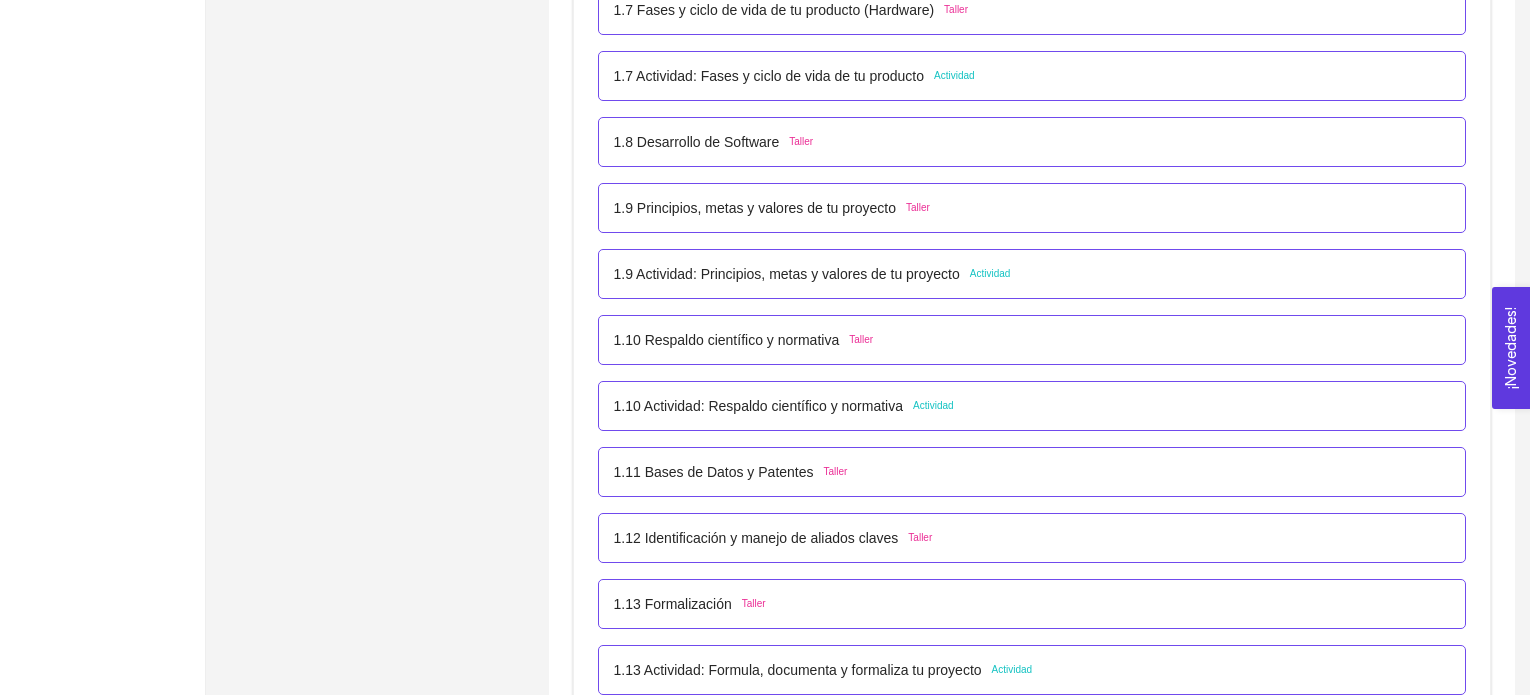 scroll, scrollTop: 1200, scrollLeft: 0, axis: vertical 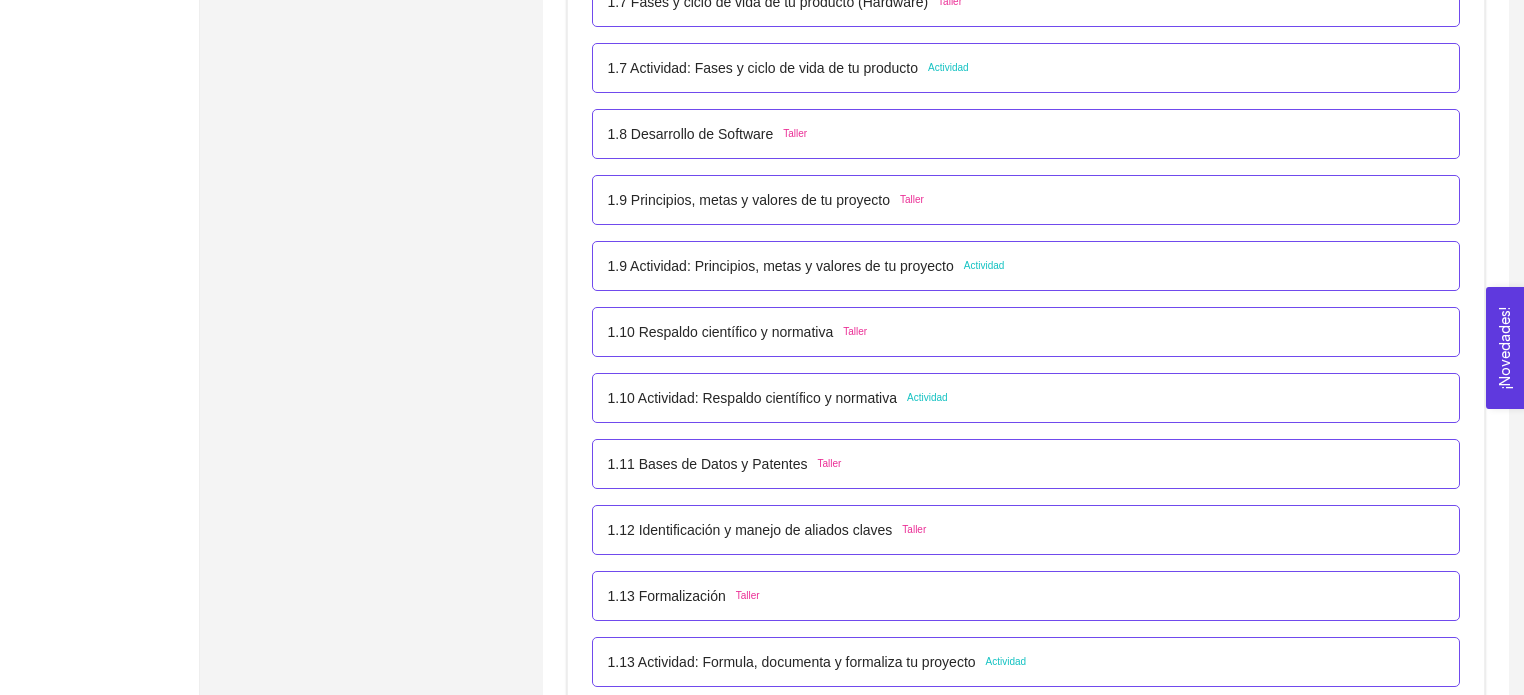 click on "1.7 Actividad: Fases y ciclo de vida de tu producto Actividad" at bounding box center [1026, 68] 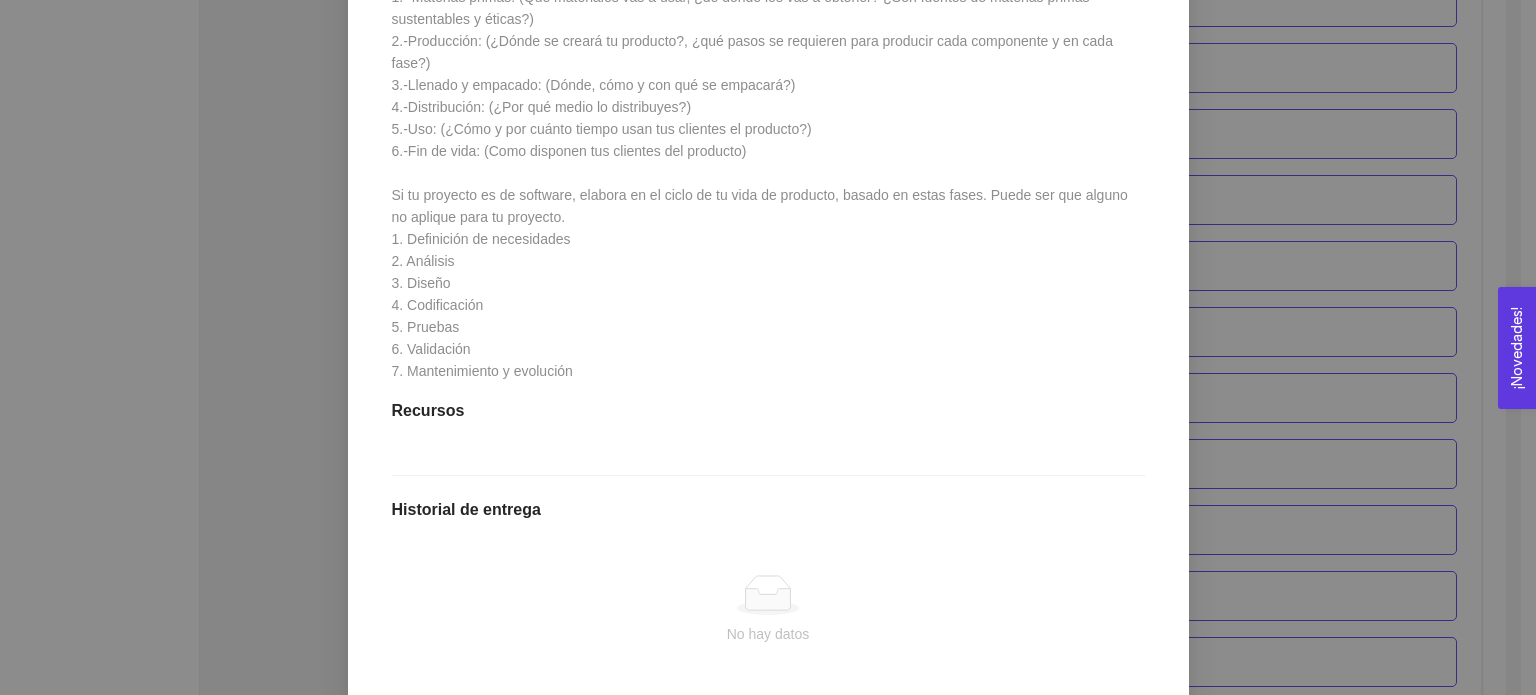 scroll, scrollTop: 0, scrollLeft: 0, axis: both 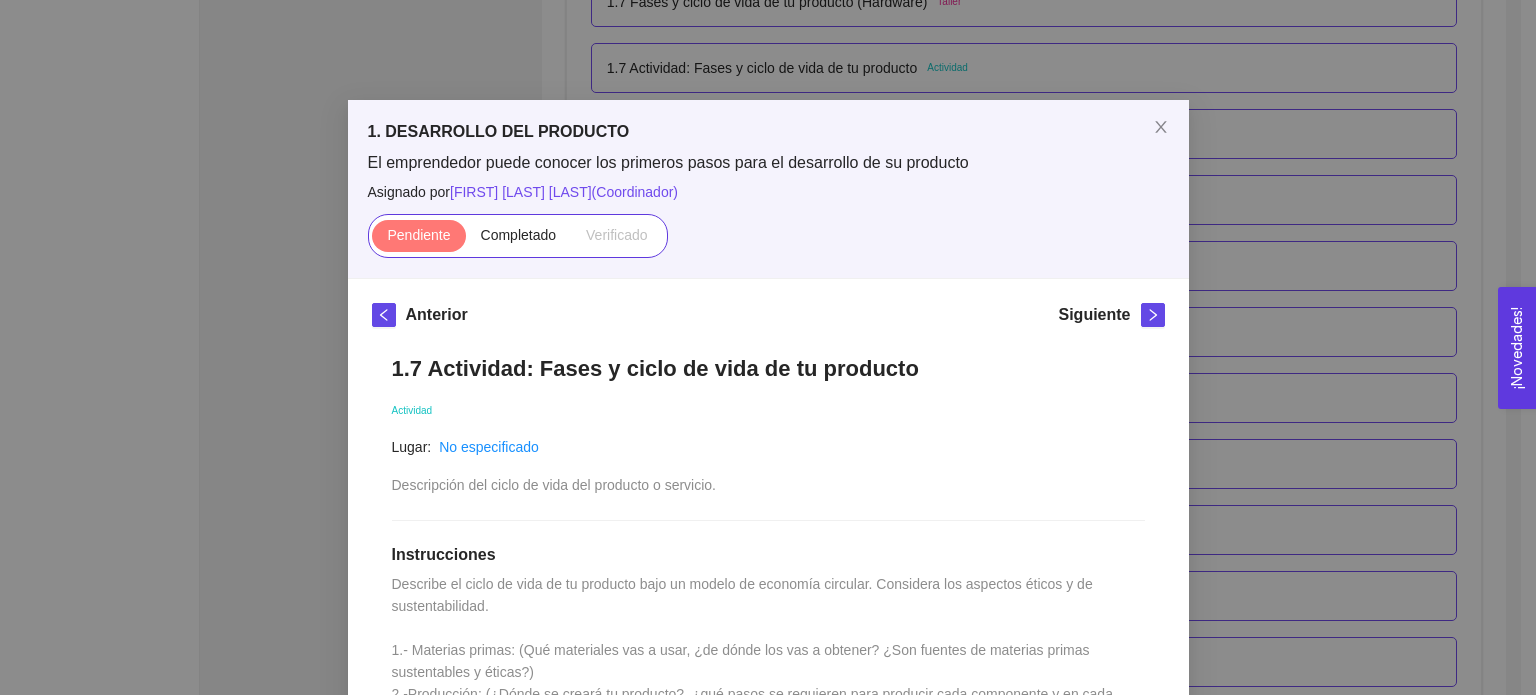 click on "1. DESARROLLO DEL PRODUCTO El emprendedor puede conocer los primeros pasos para el desarrollo de su producto
Asignado por [FIRST] [LAST] [LAST] ( Coordinador ) Pendiente Completado Verificado Anterior Siguiente 1.7 Actividad: Fases y ciclo de vida de tu producto Actividad Lugar: No especificado Descripción del ciclo de vida del producto o servicio.
Instrucciones Recursos Historial de entrega No hay datos Comentarios Enviar comentarios Cancelar Aceptar" at bounding box center (768, 347) 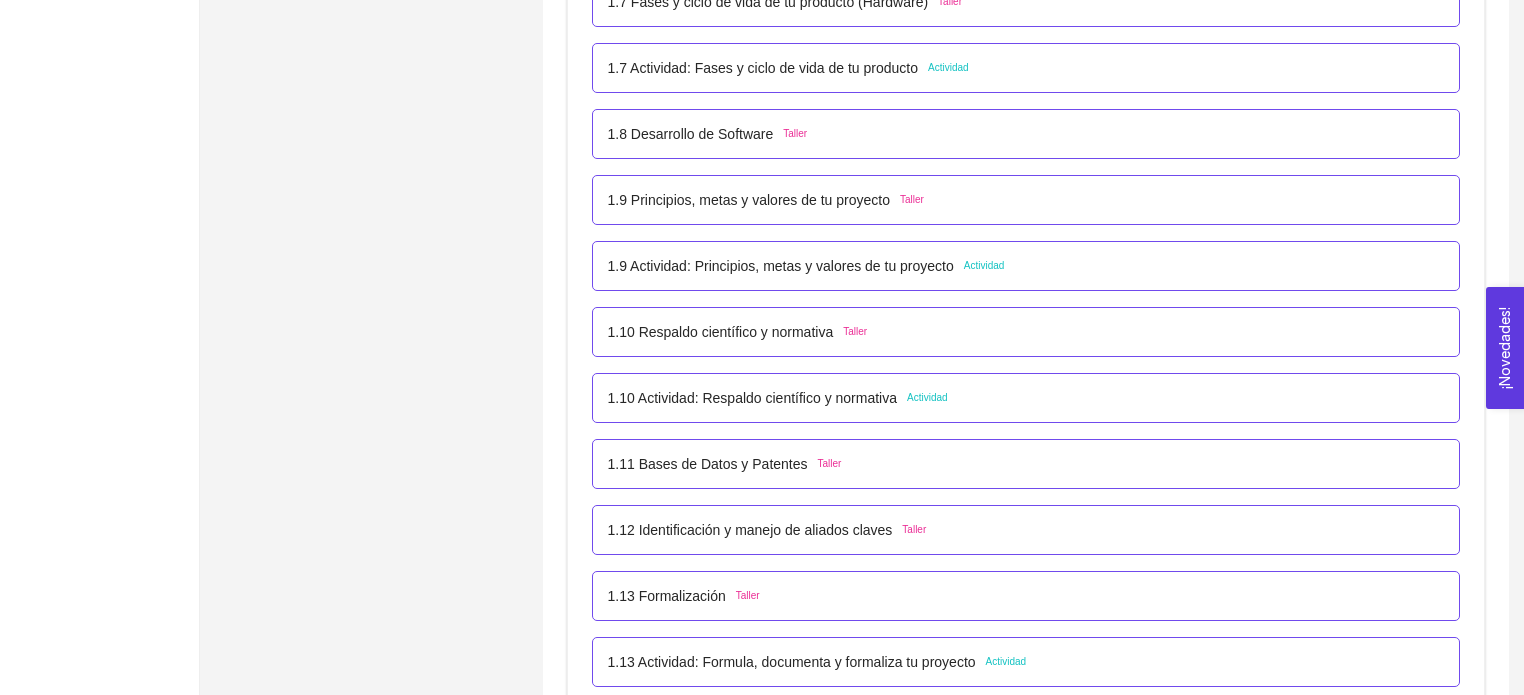 click on "1.9 Actividad: Principios, metas y valores de tu proyecto Actividad" at bounding box center (1026, 266) 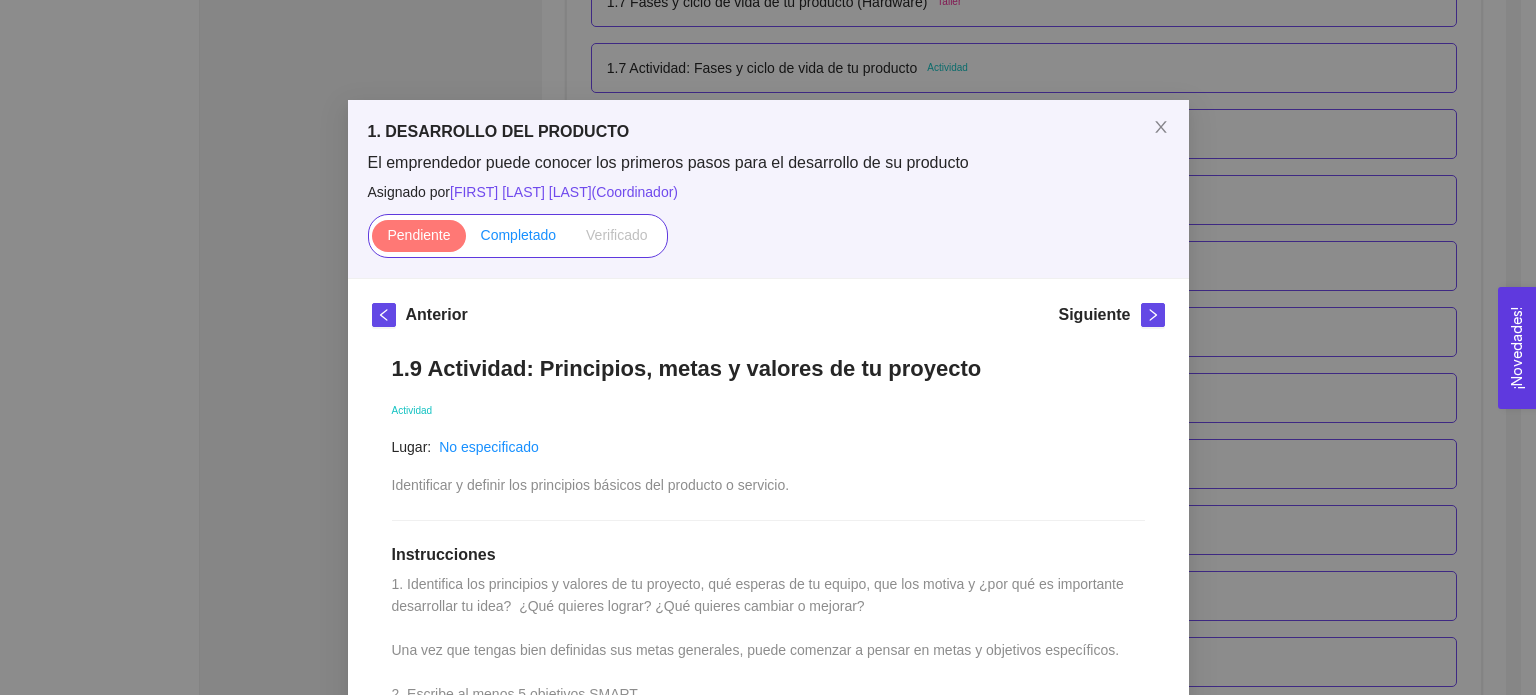 click on "Completado" at bounding box center [519, 235] 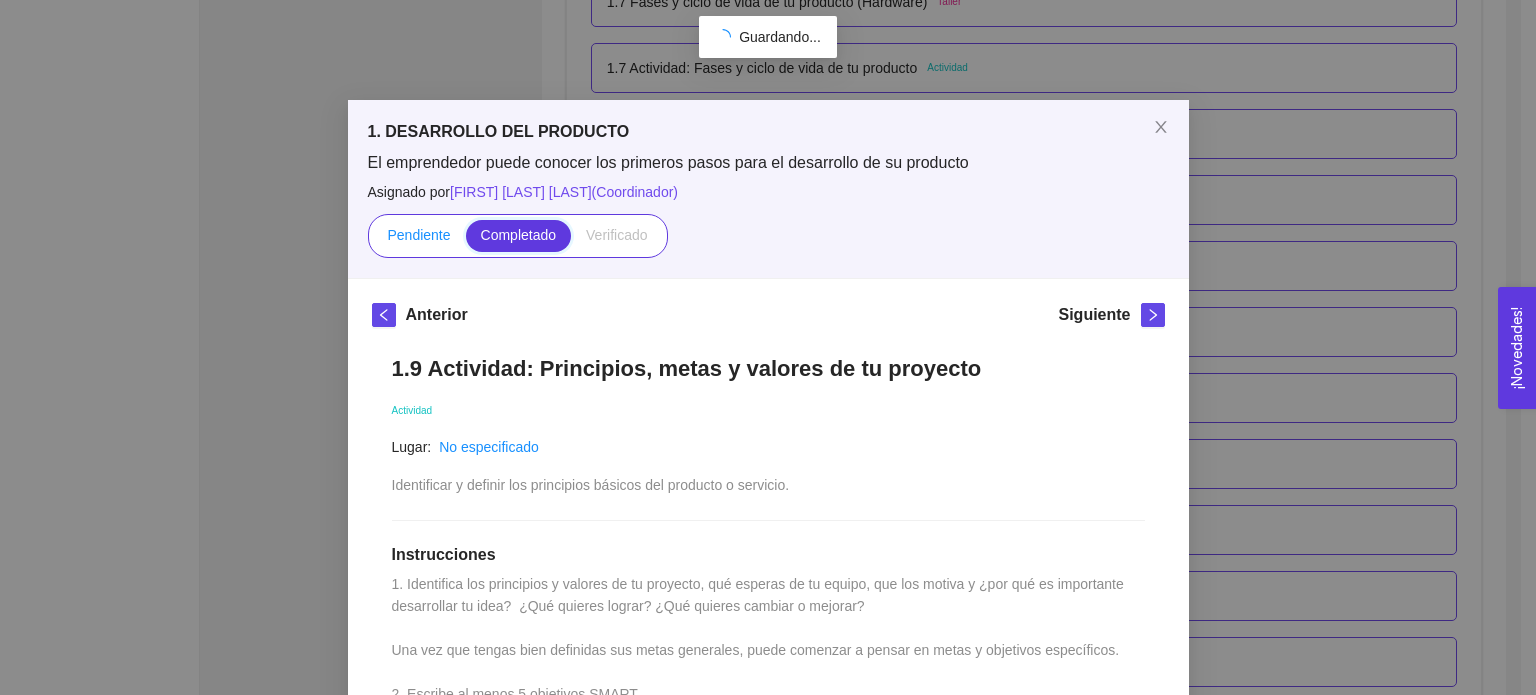 scroll, scrollTop: 281, scrollLeft: 0, axis: vertical 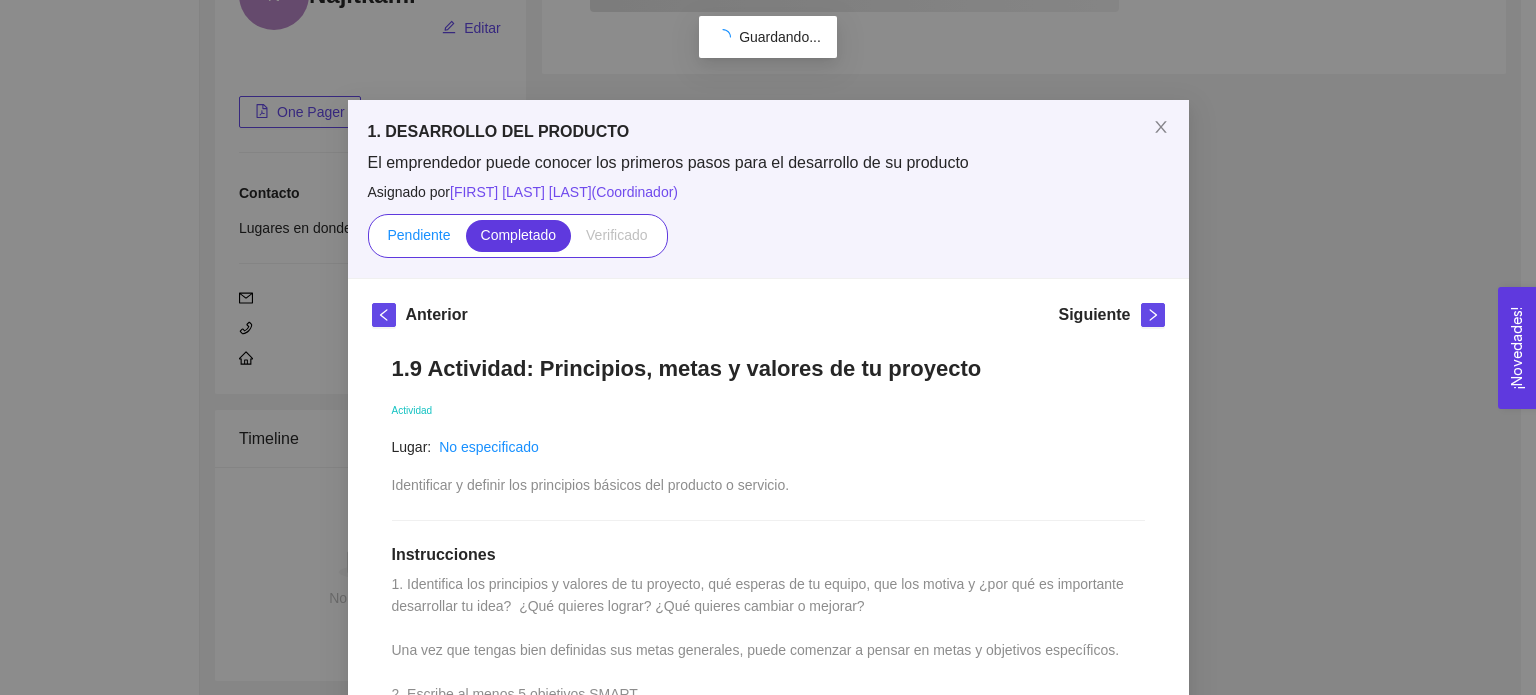 click on "Pendiente" at bounding box center [418, 235] 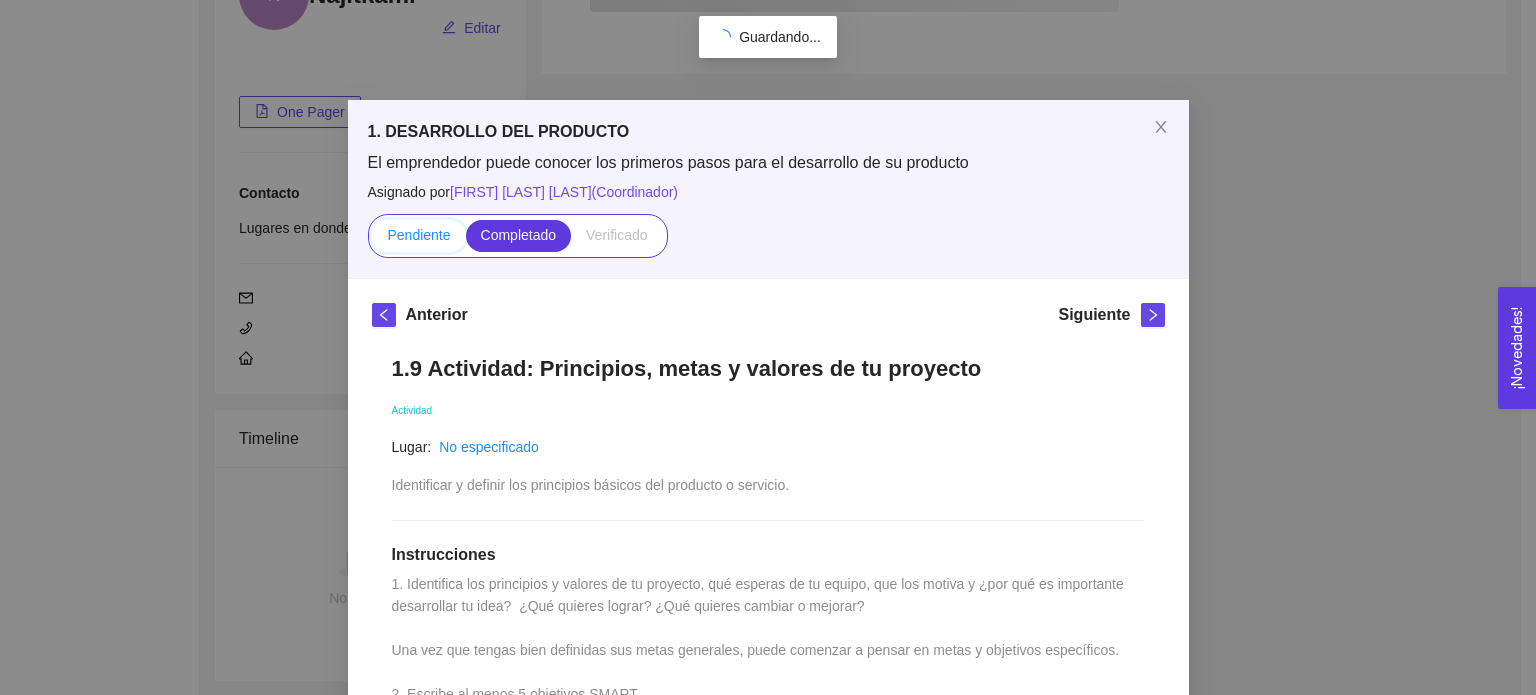 click on "Pendiente" at bounding box center (372, 240) 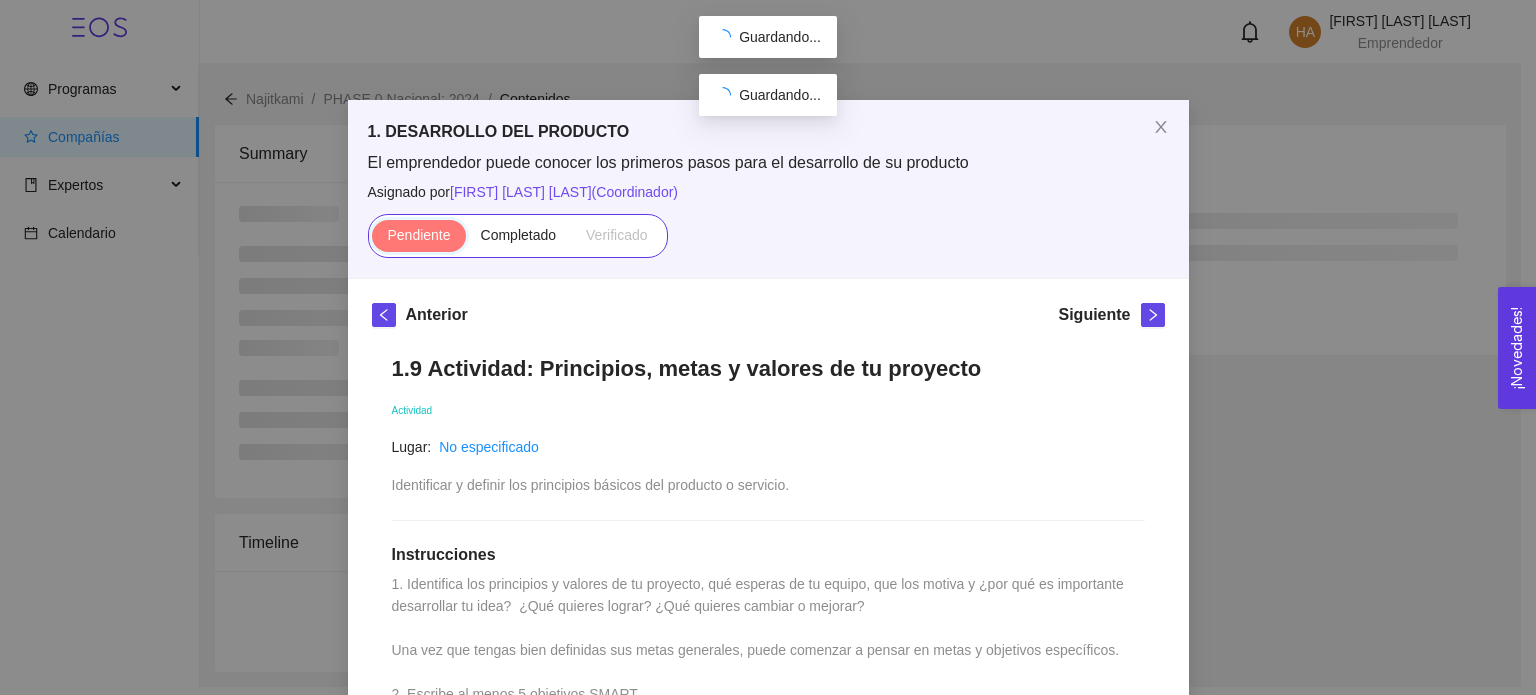 scroll, scrollTop: 0, scrollLeft: 0, axis: both 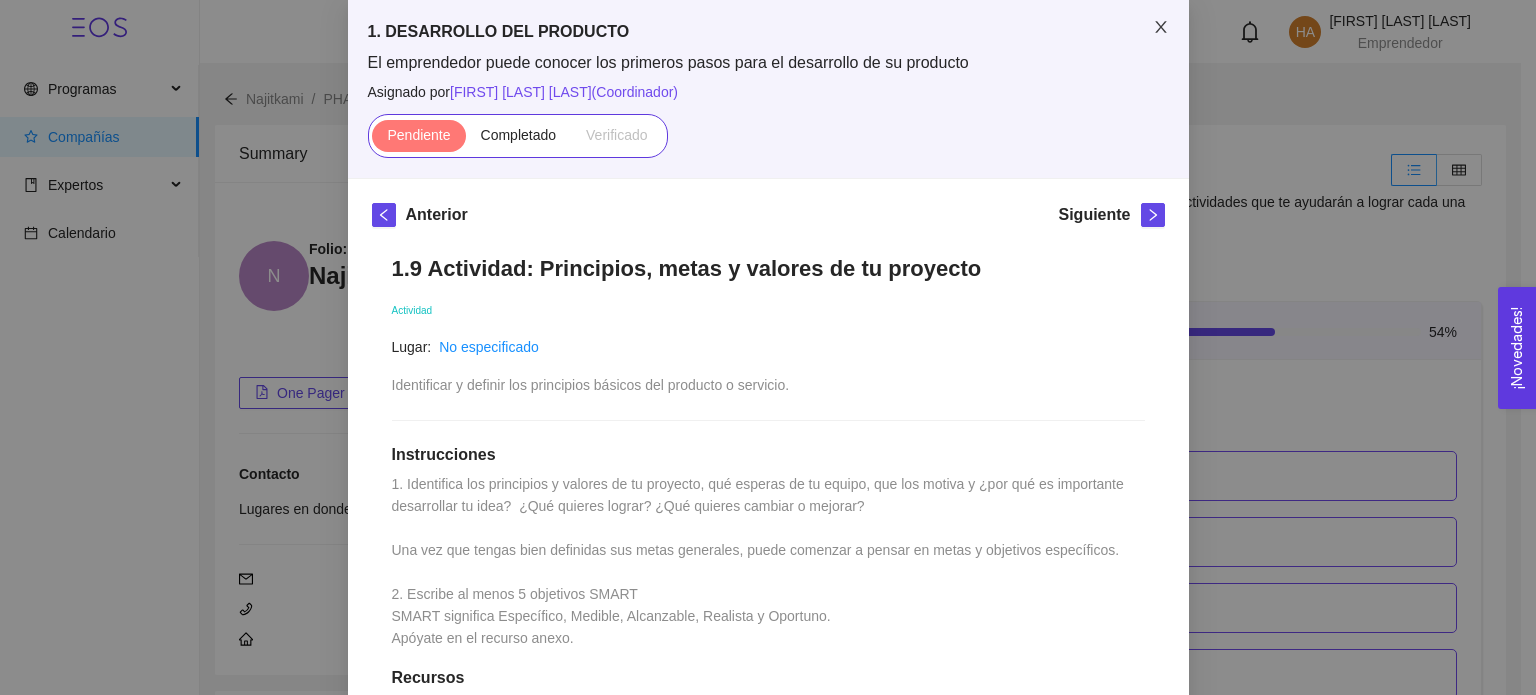 click 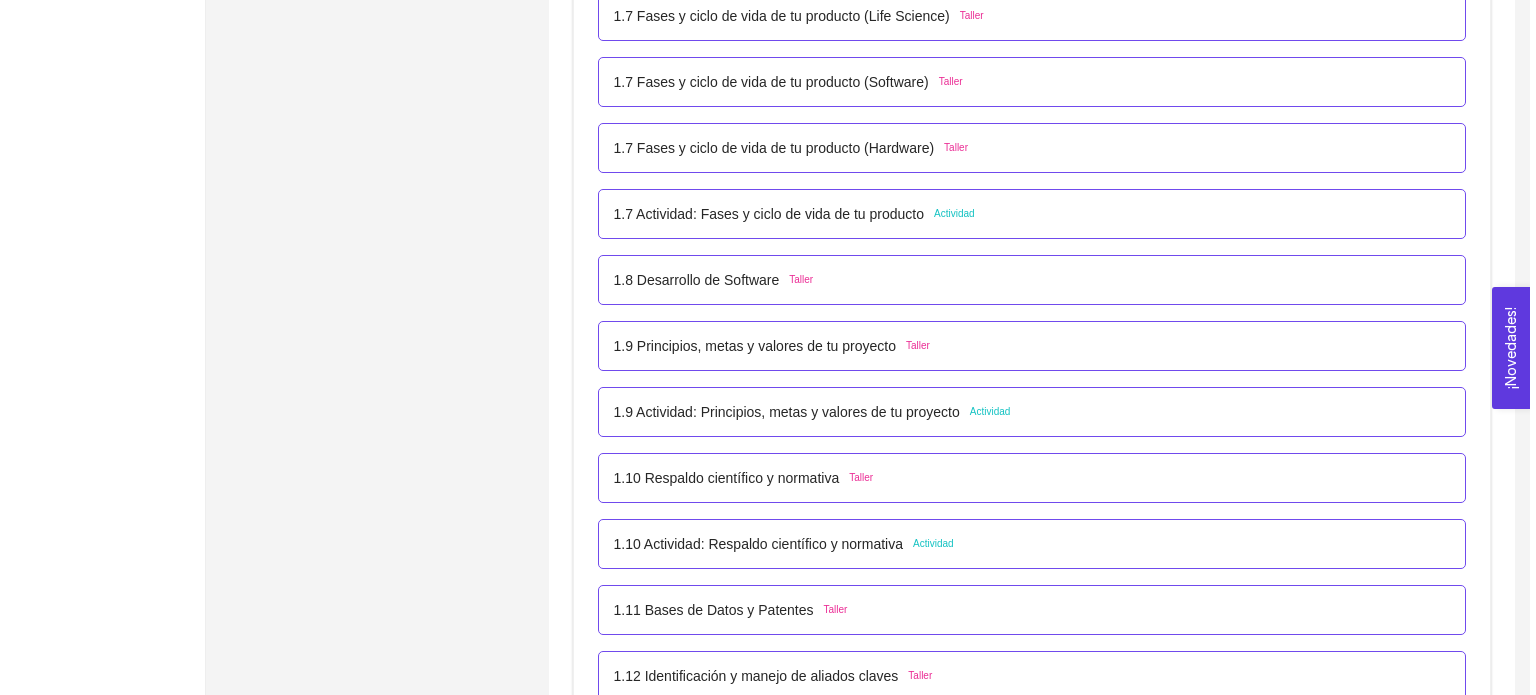 scroll, scrollTop: 1100, scrollLeft: 0, axis: vertical 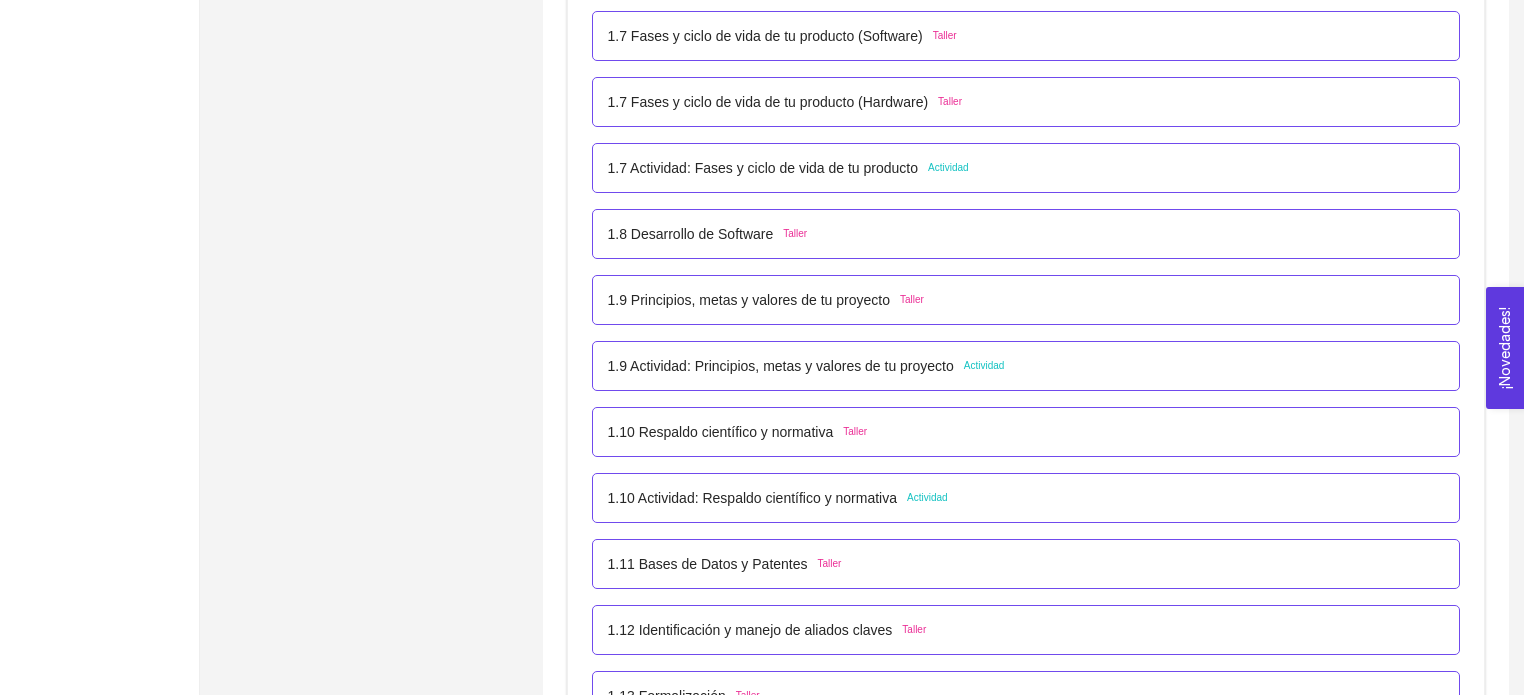 click on "1.10 Actividad: Respaldo científico y normativa Actividad" at bounding box center (1026, 498) 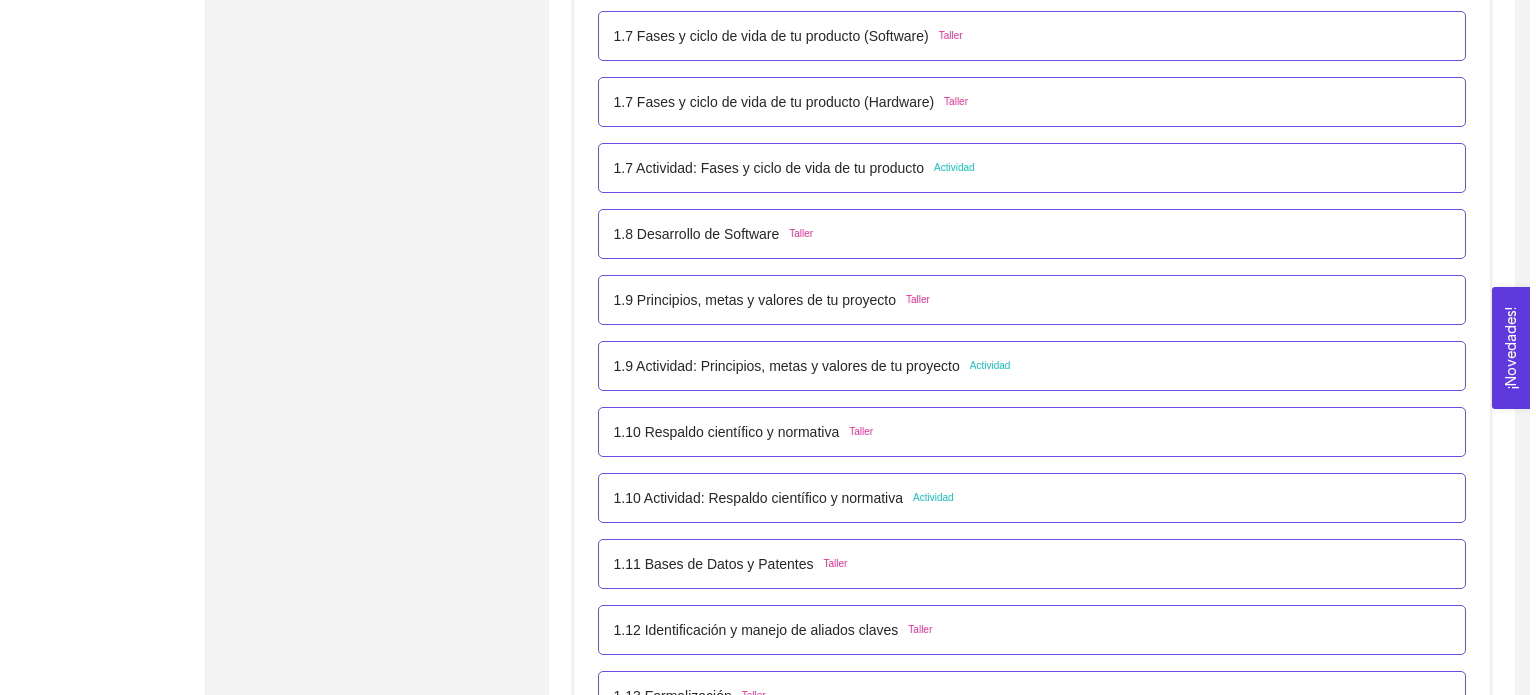 scroll, scrollTop: 0, scrollLeft: 0, axis: both 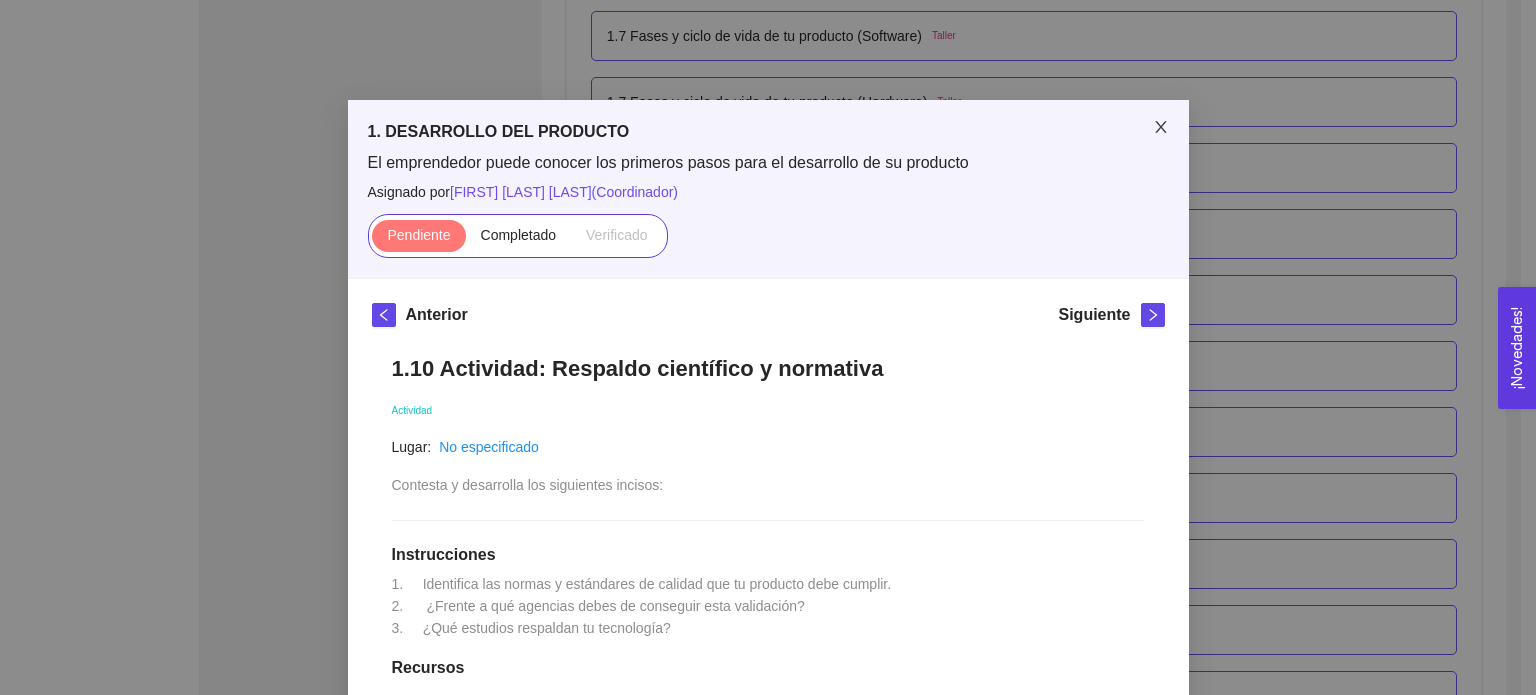 click 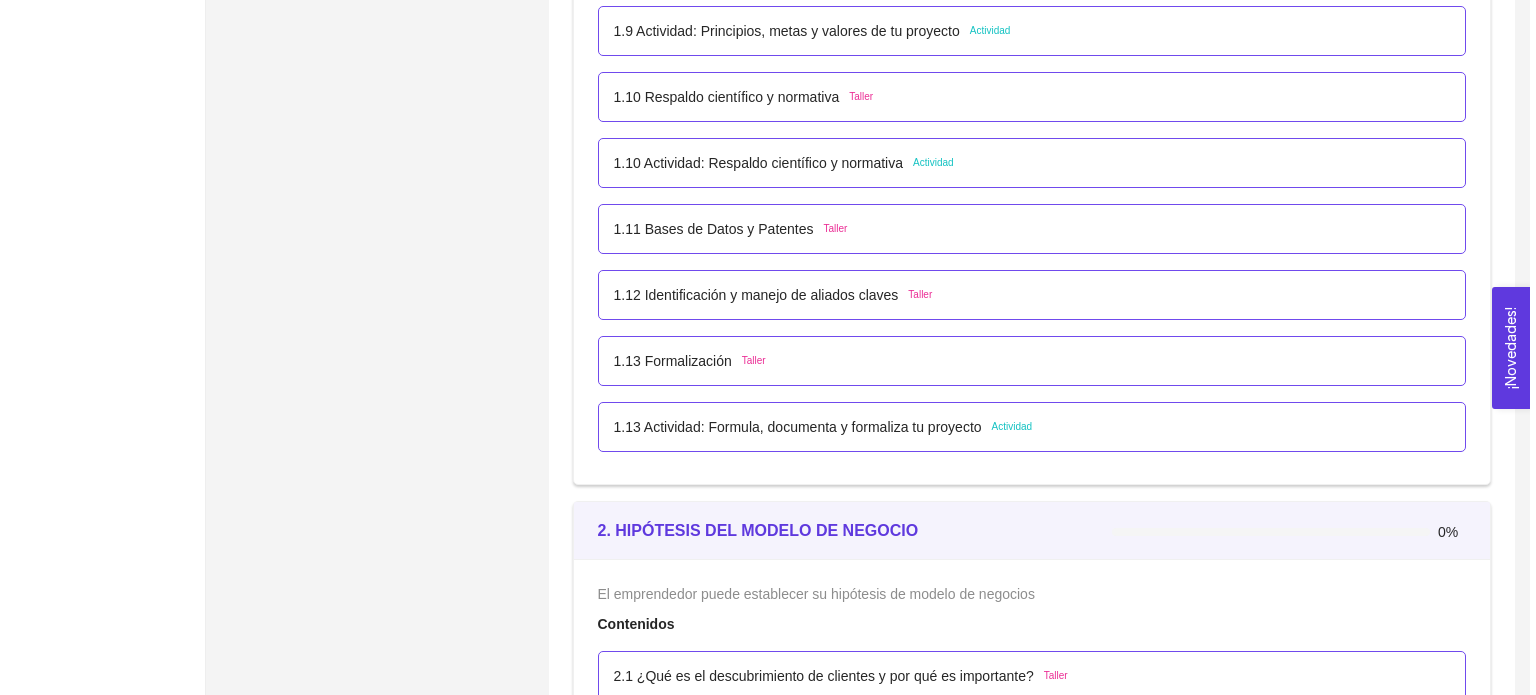 scroll, scrollTop: 1400, scrollLeft: 0, axis: vertical 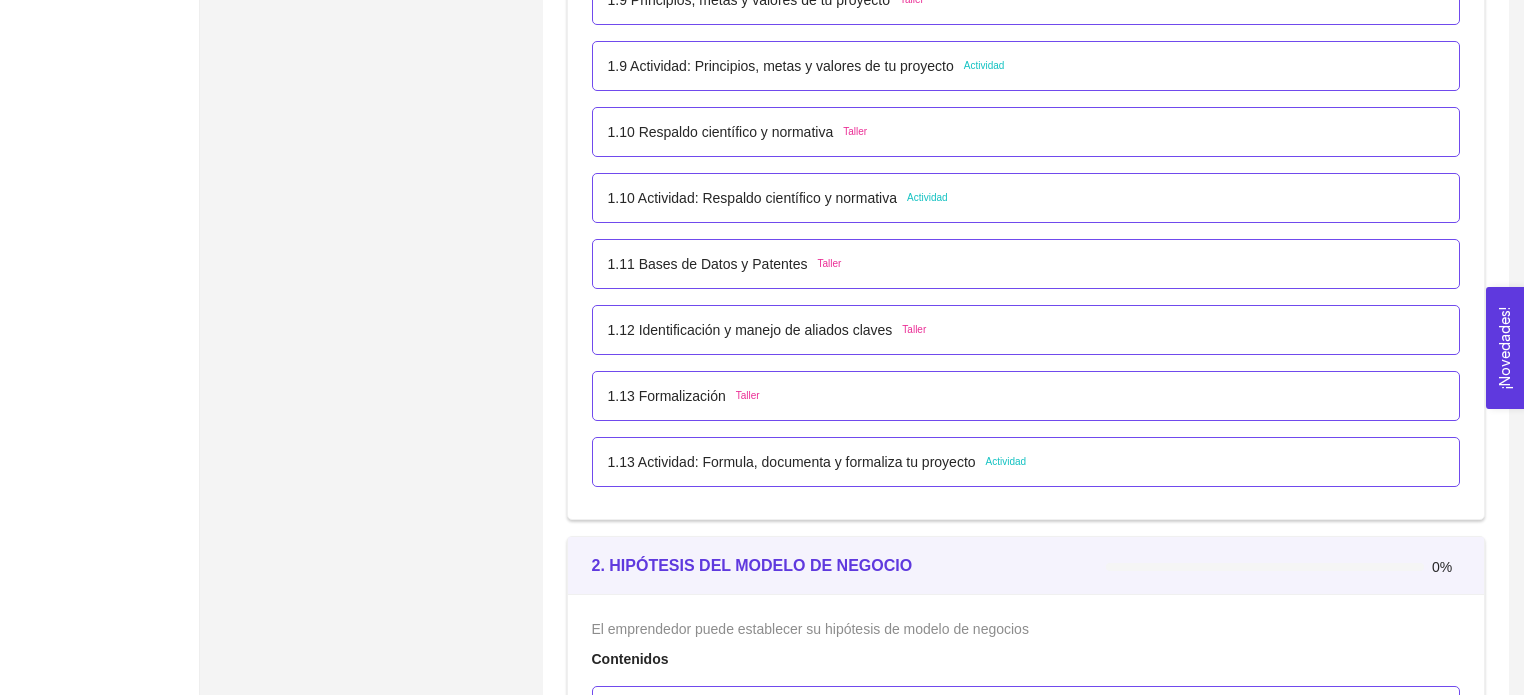 click on "1.13 Actividad: Formula, documenta y formaliza tu proyecto Actividad" at bounding box center [1026, 462] 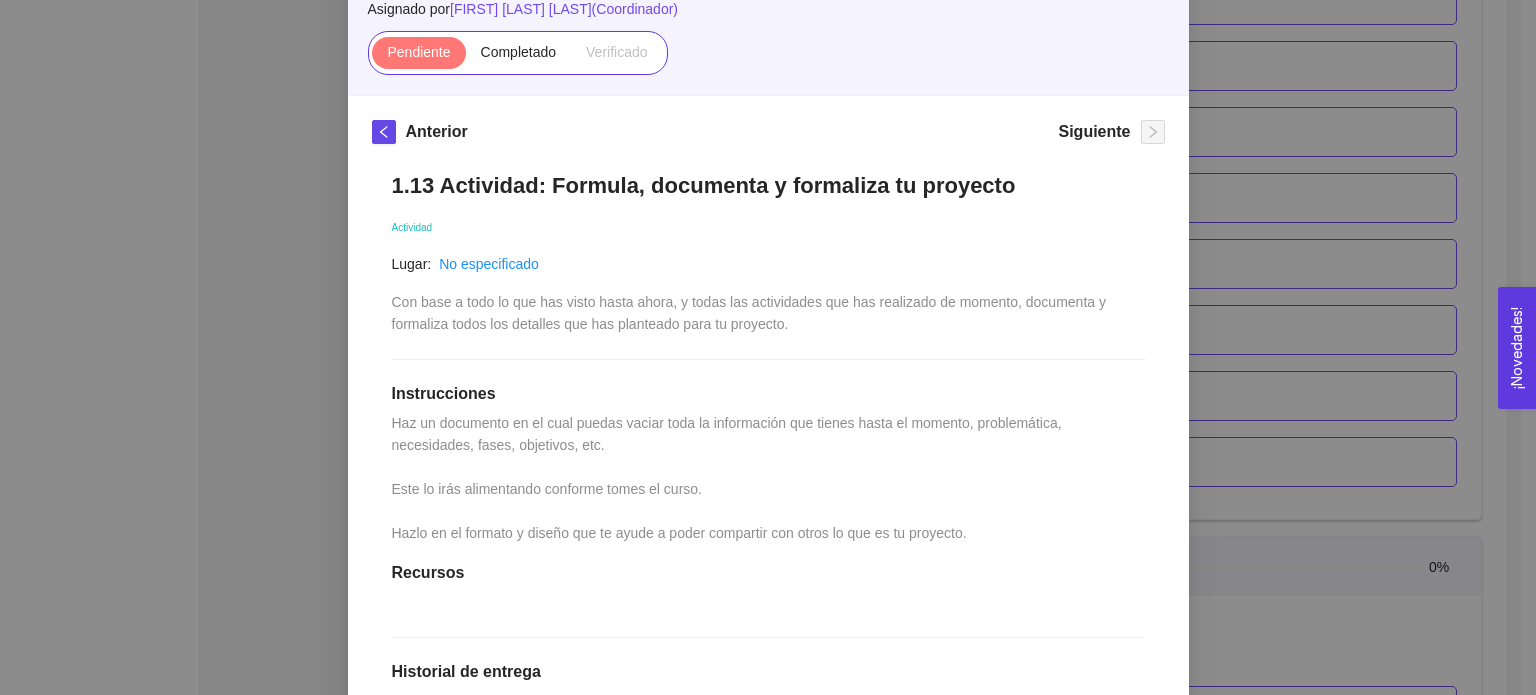 scroll, scrollTop: 200, scrollLeft: 0, axis: vertical 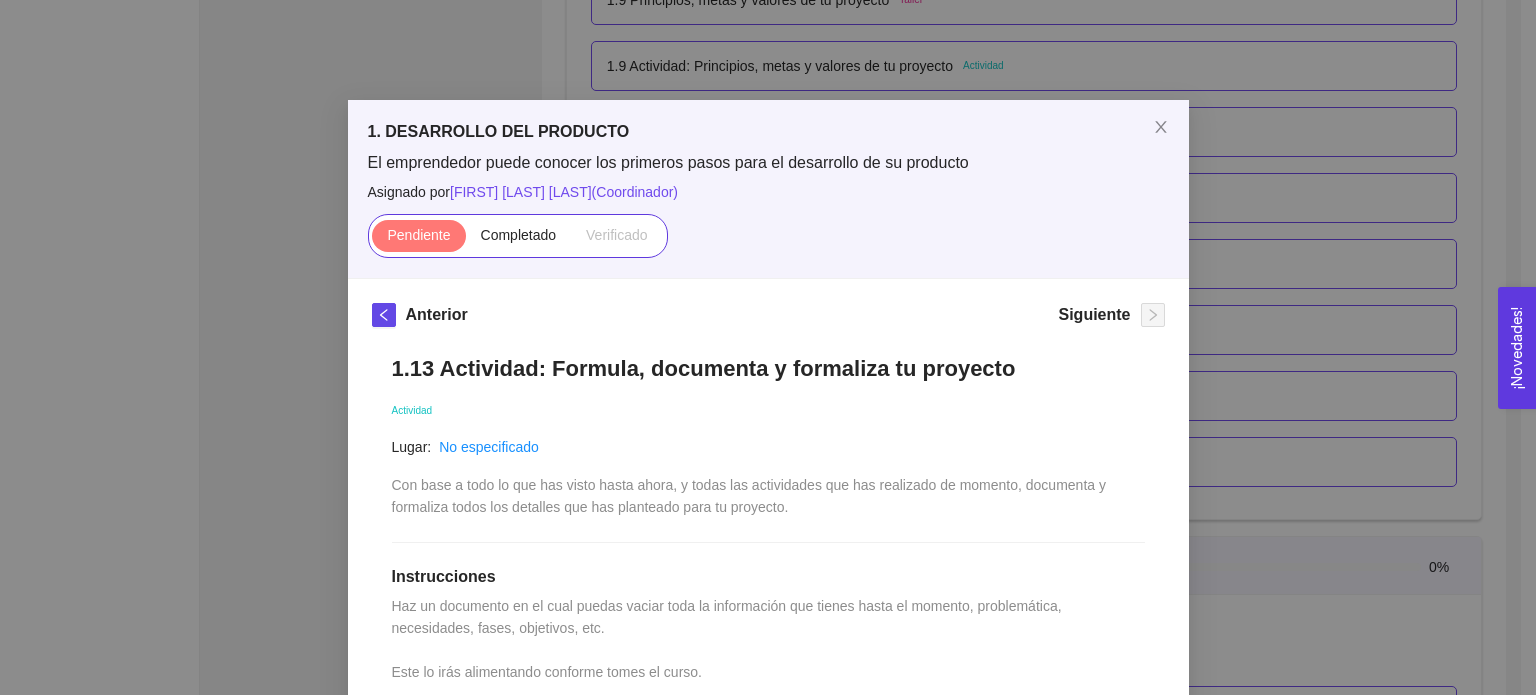 click on "1. DESARROLLO DEL PRODUCTO El emprendedor puede conocer los primeros pasos para el desarrollo de su producto
Asignado por [FIRST] [LAST] [LAST] ( Coordinador ) Pendiente Completado Verificado Anterior Siguiente 1.13 Actividad: Formula, documenta y formaliza tu proyecto Actividad Lugar: No especificado Con base a todo lo que has visto hasta ahora, y todas las actividades que has realizado de momento, documenta y formaliza todos los detalles que has planteado para tu proyecto. Instrucciones Haz un documento en el cual puedas vaciar toda la información que tienes hasta el momento, problemática, necesidades, fases, objetivos, etc.
Este lo irás alimentando conforme tomes el curso.
Hazlo en el formato y diseño que te ayude a poder compartir con otros lo que es tu proyecto. Recursos Historial de entrega No hay datos Comentarios Enviar comentarios Cancelar Aceptar" at bounding box center (768, 347) 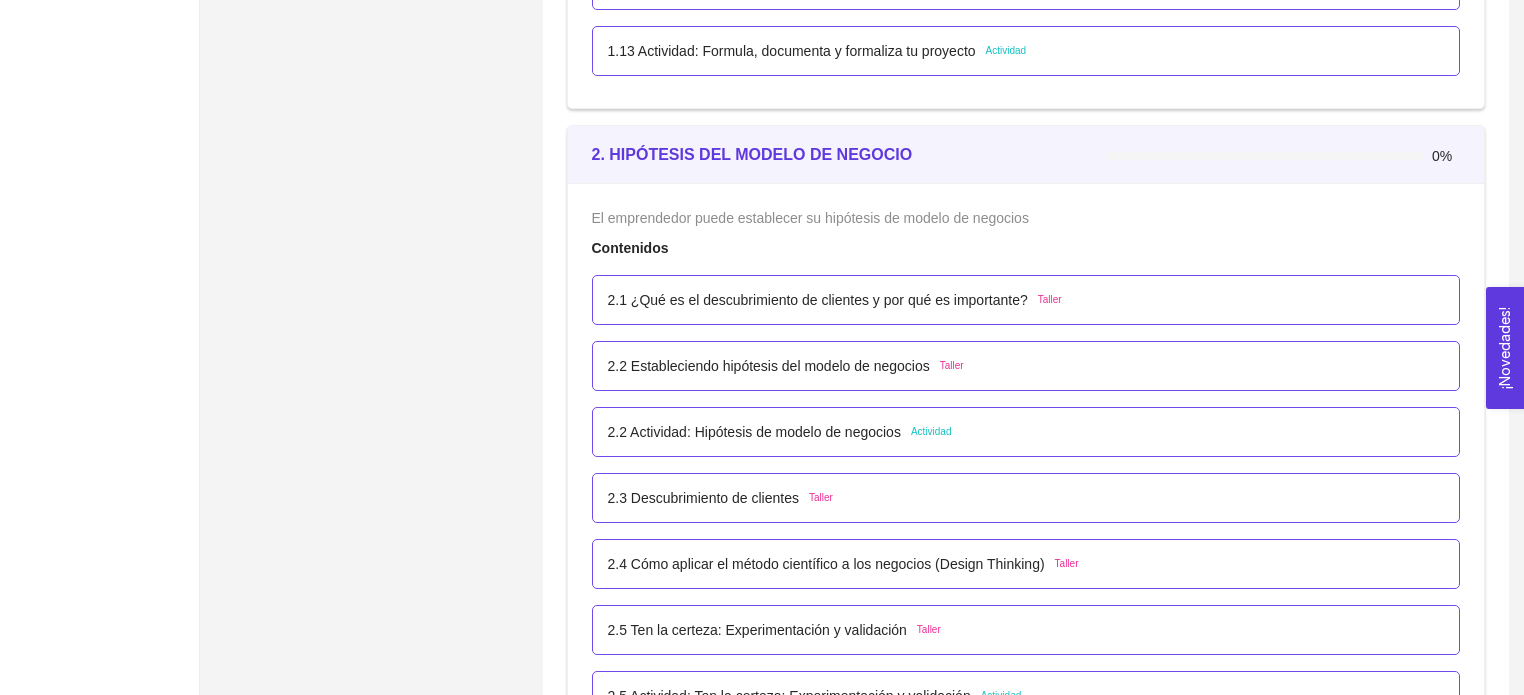 scroll, scrollTop: 1500, scrollLeft: 0, axis: vertical 